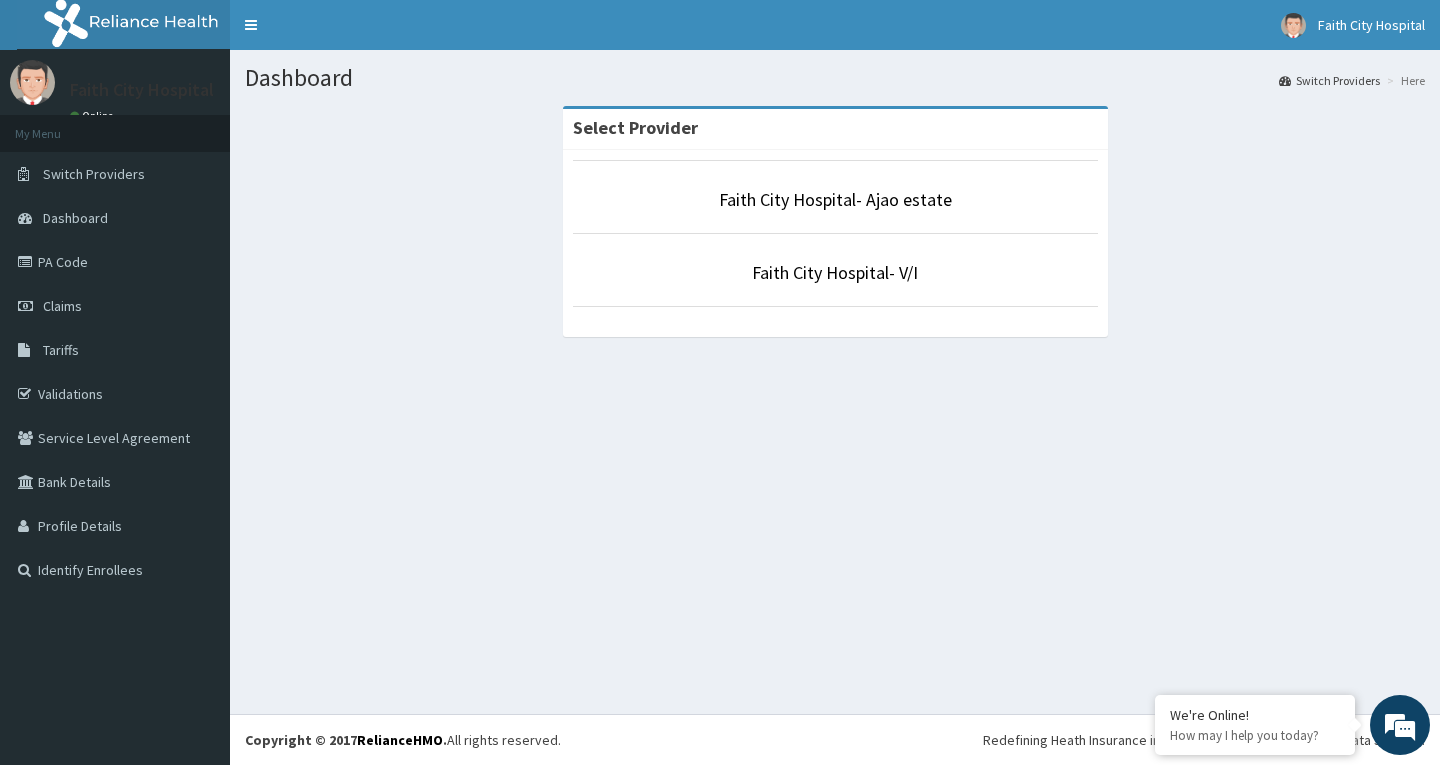 scroll, scrollTop: 0, scrollLeft: 0, axis: both 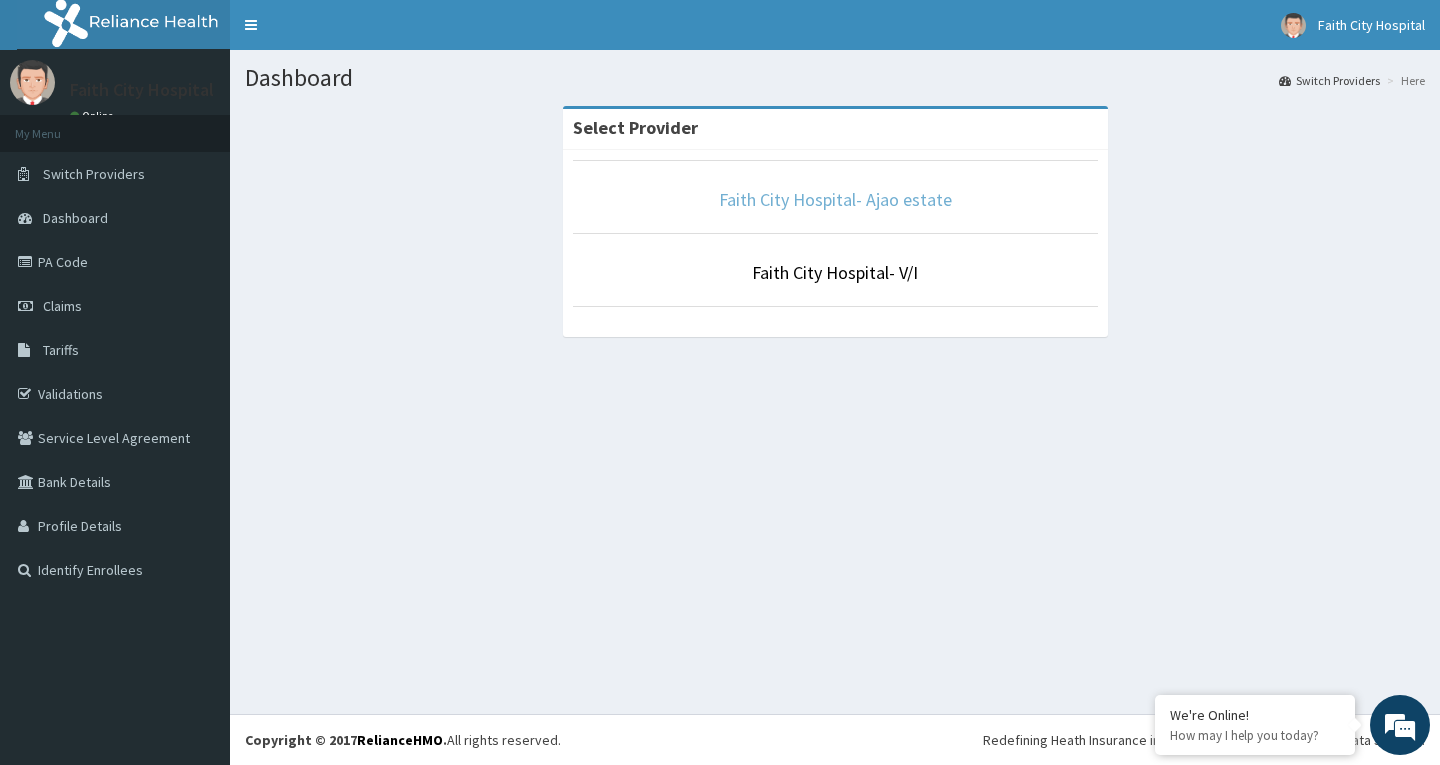 click on "Faith City Hospital- Ajao estate" at bounding box center (835, 199) 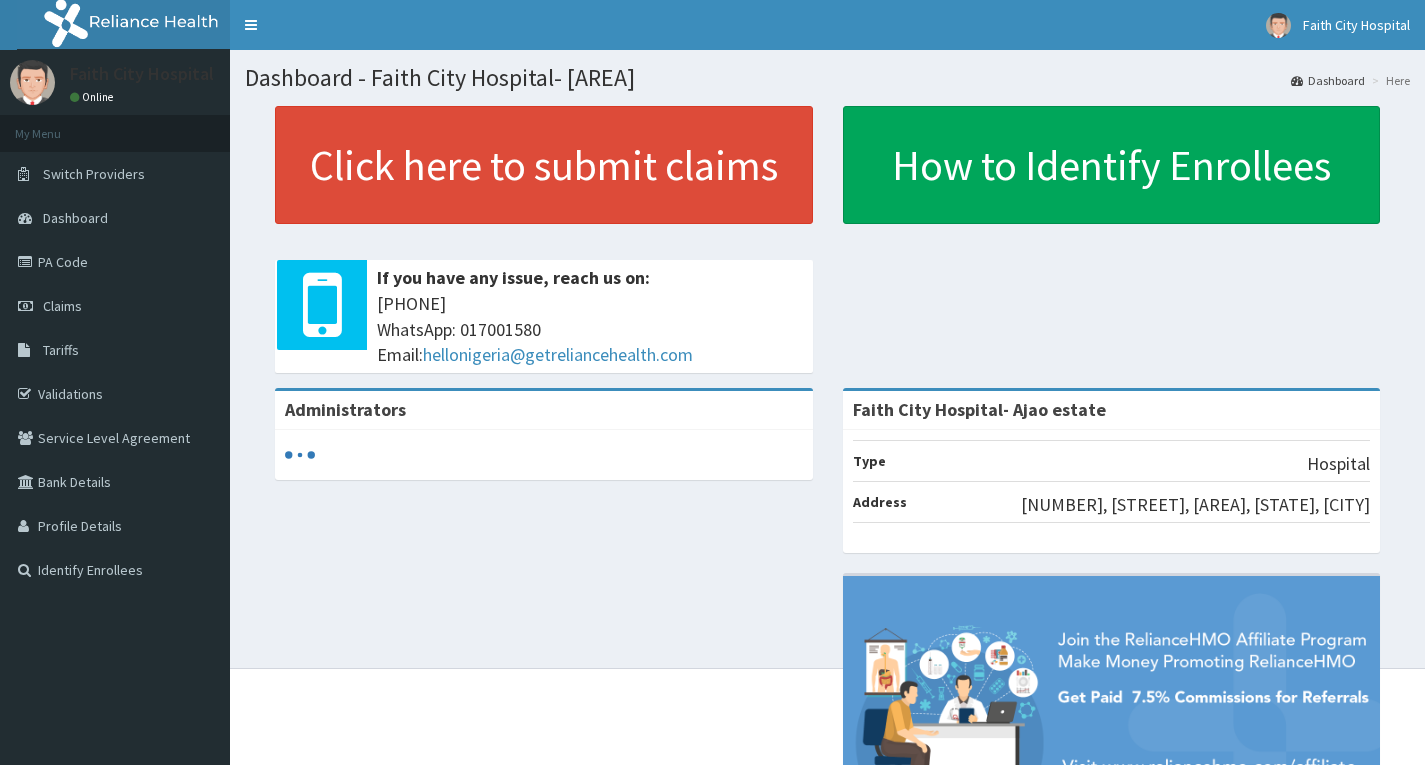 scroll, scrollTop: 0, scrollLeft: 0, axis: both 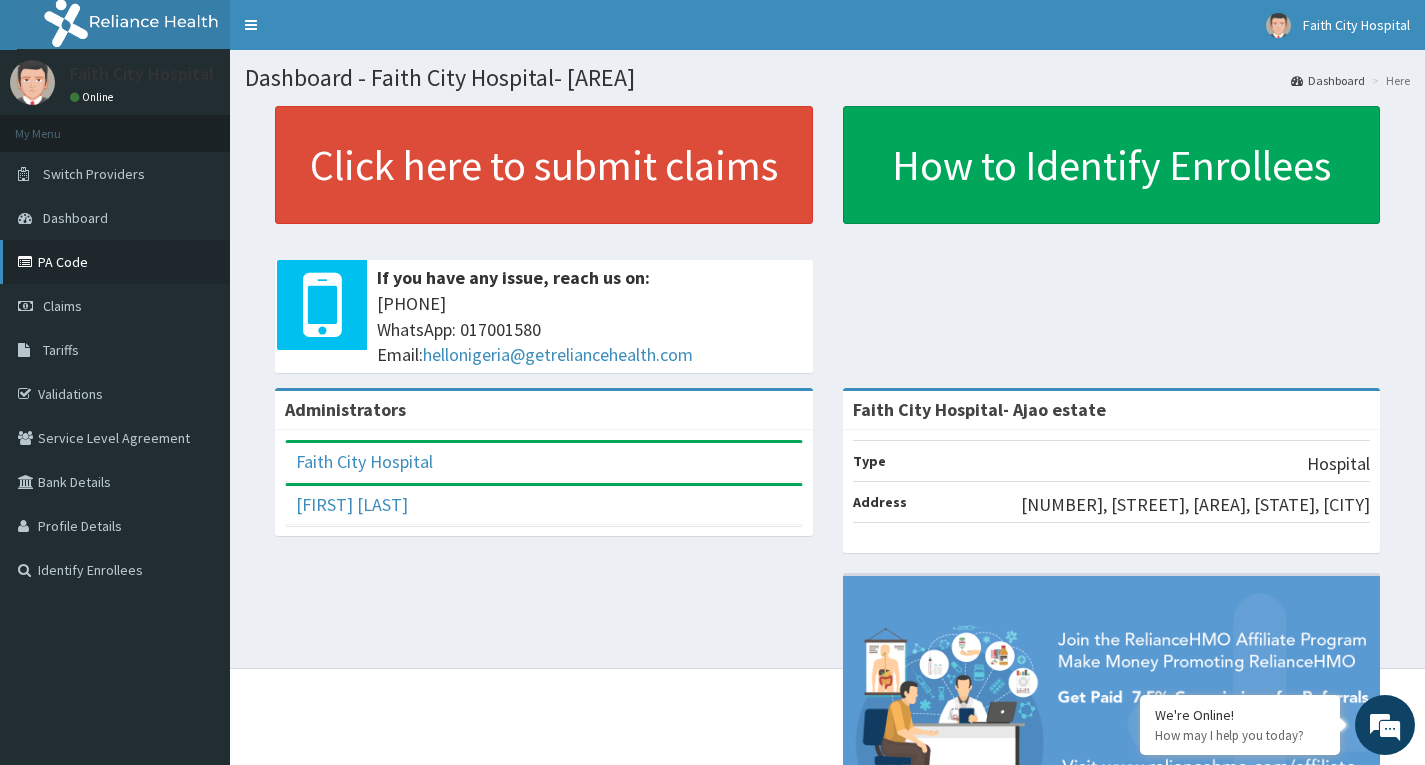 click on "PA Code" at bounding box center [115, 262] 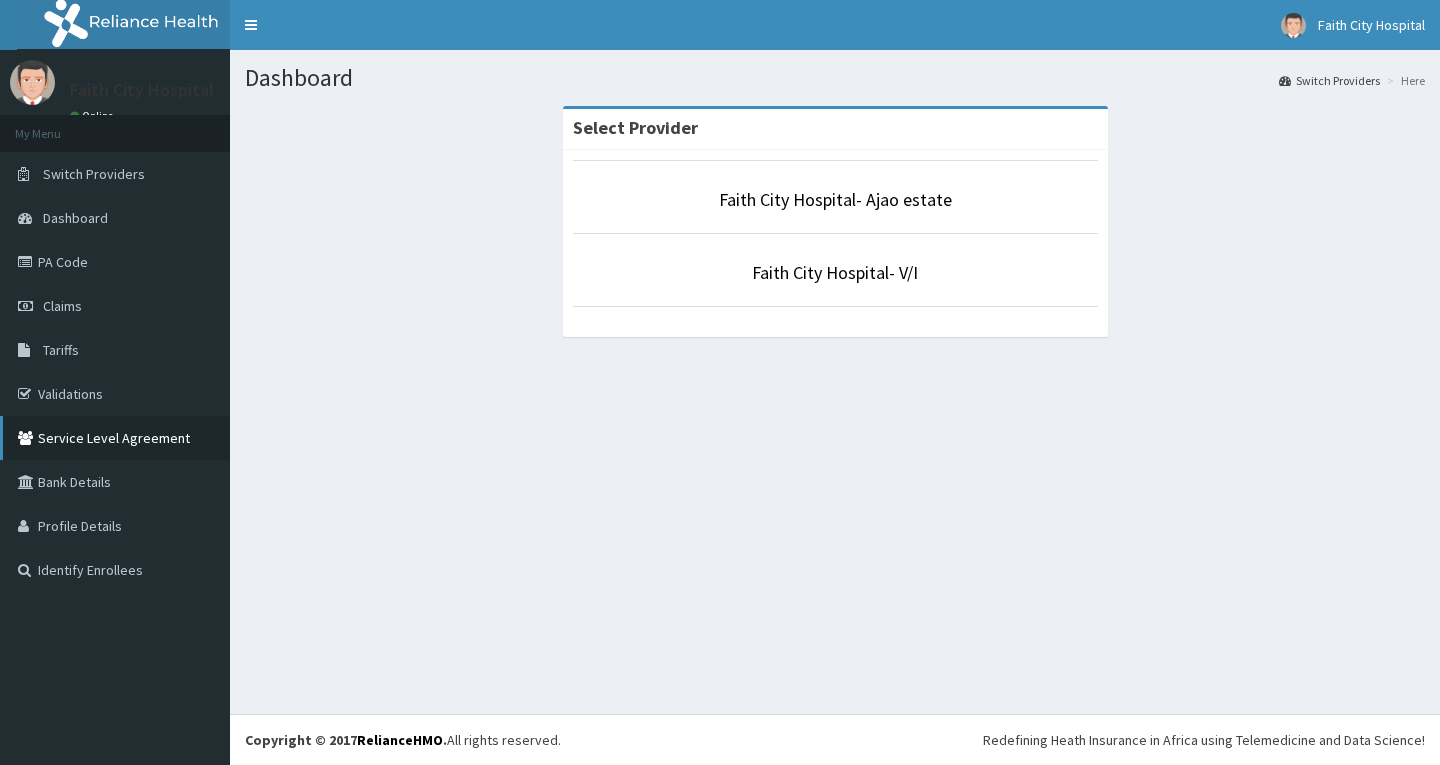 scroll, scrollTop: 0, scrollLeft: 0, axis: both 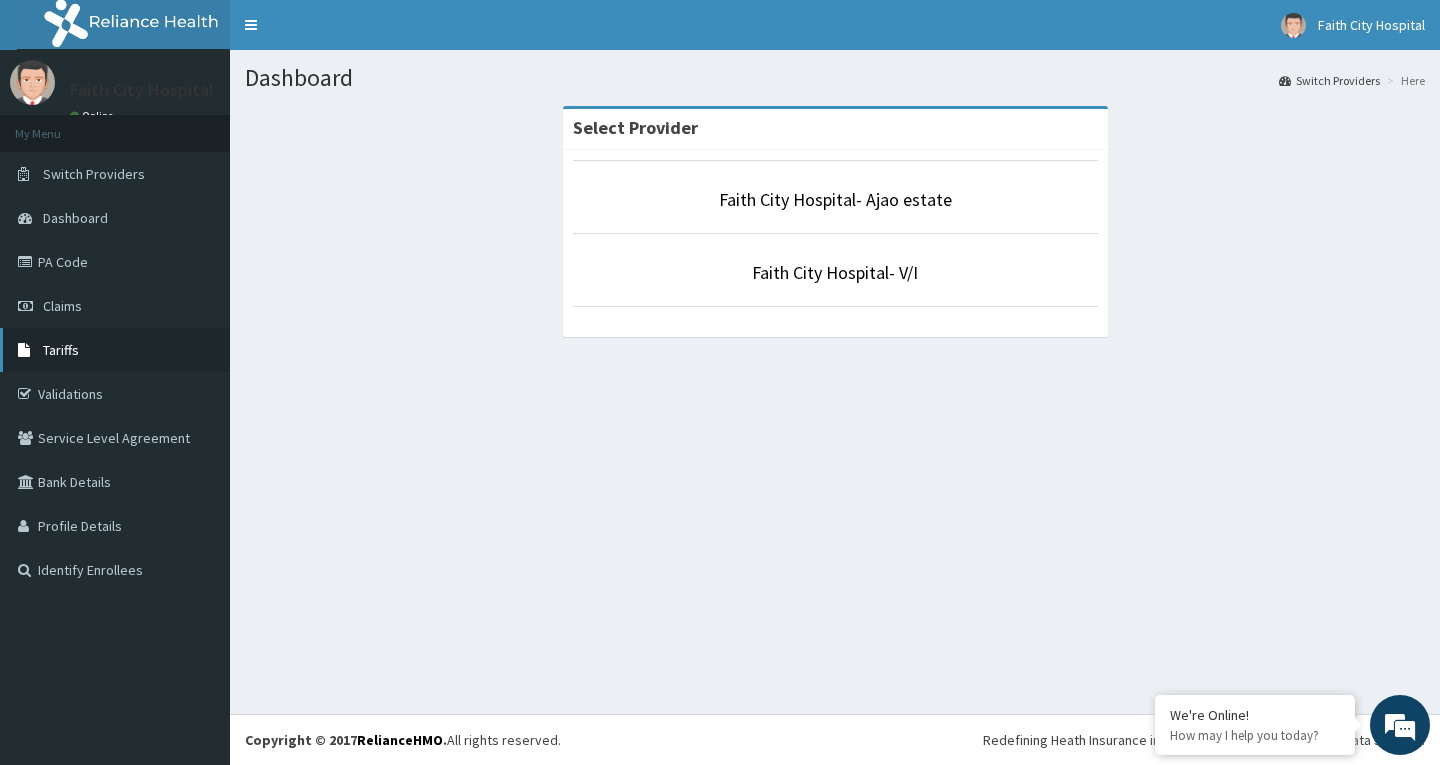 click on "Tariffs" at bounding box center [115, 350] 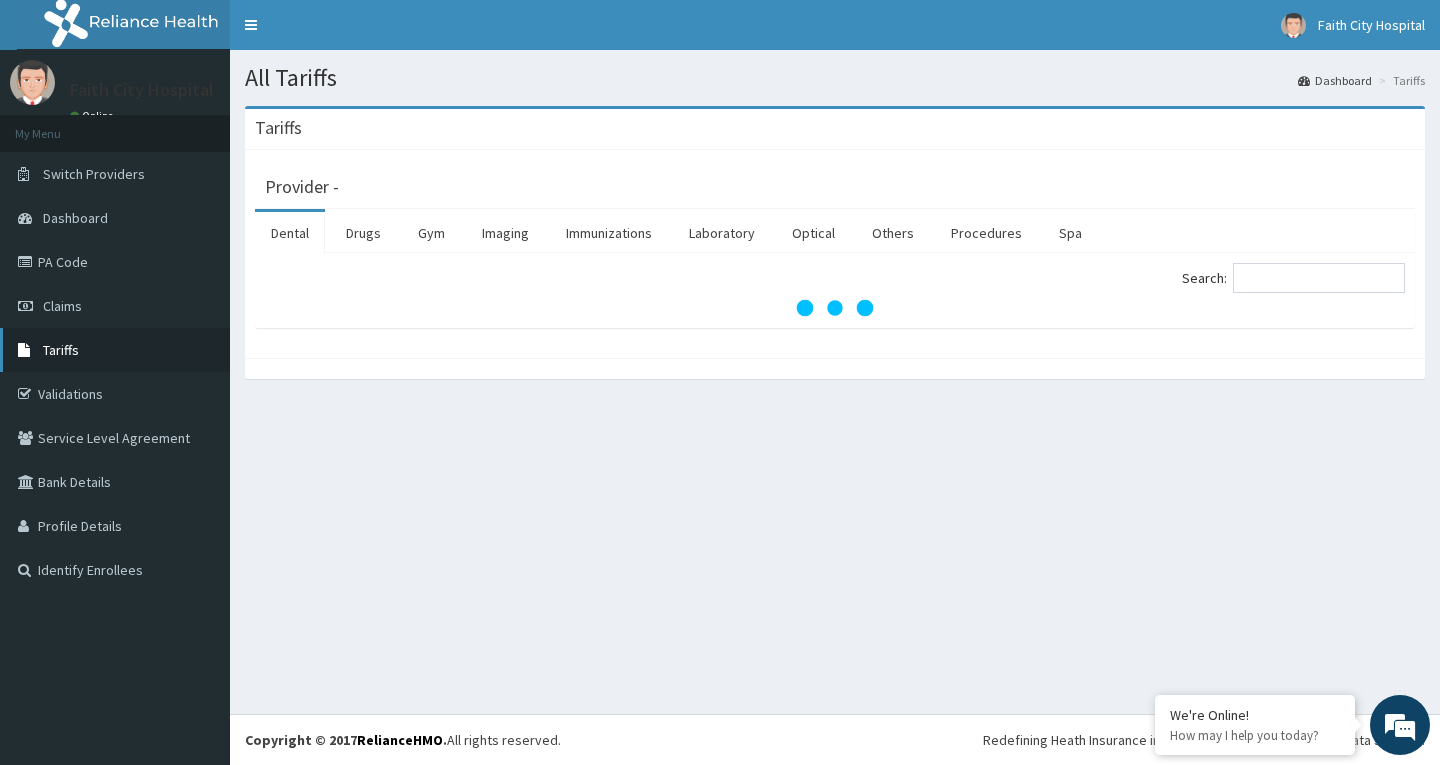 scroll, scrollTop: 0, scrollLeft: 0, axis: both 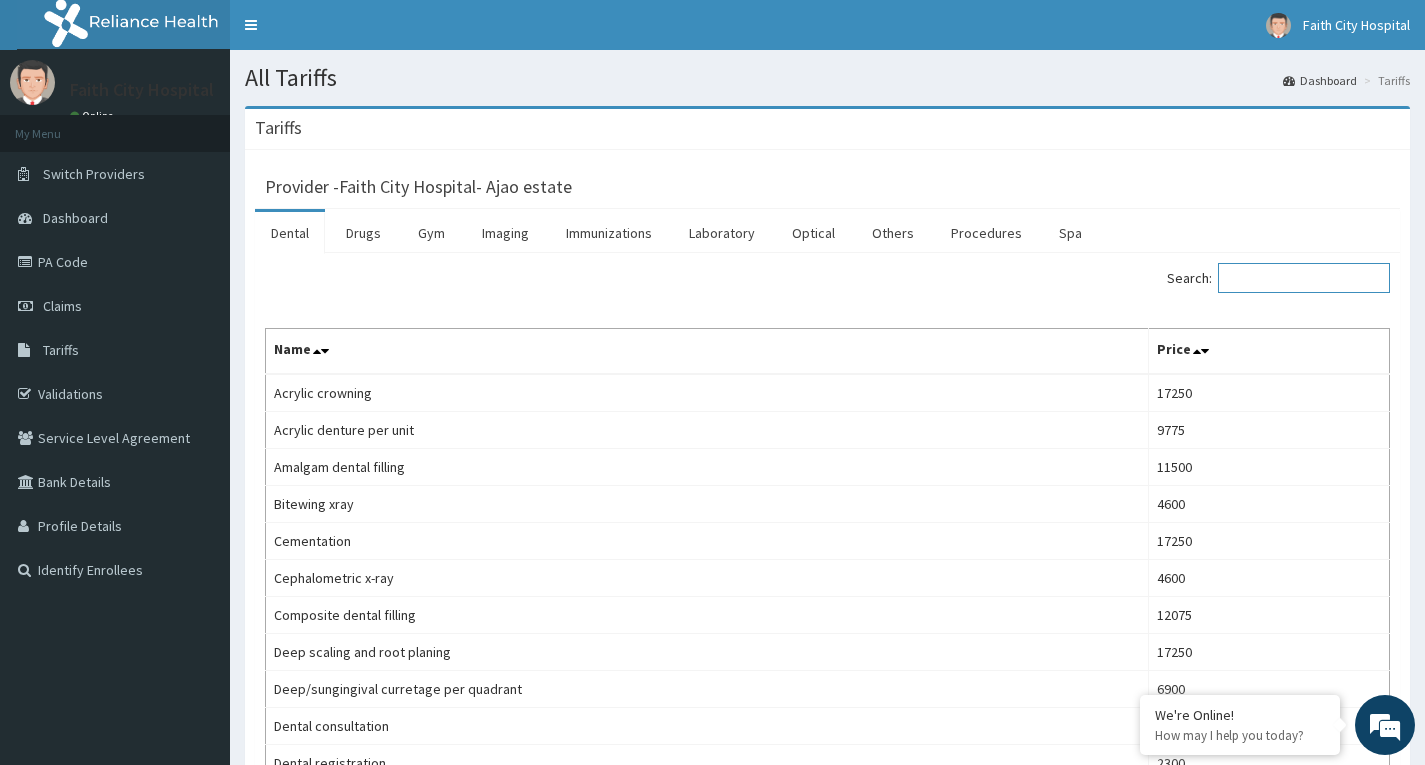 click on "Search:" at bounding box center (1304, 278) 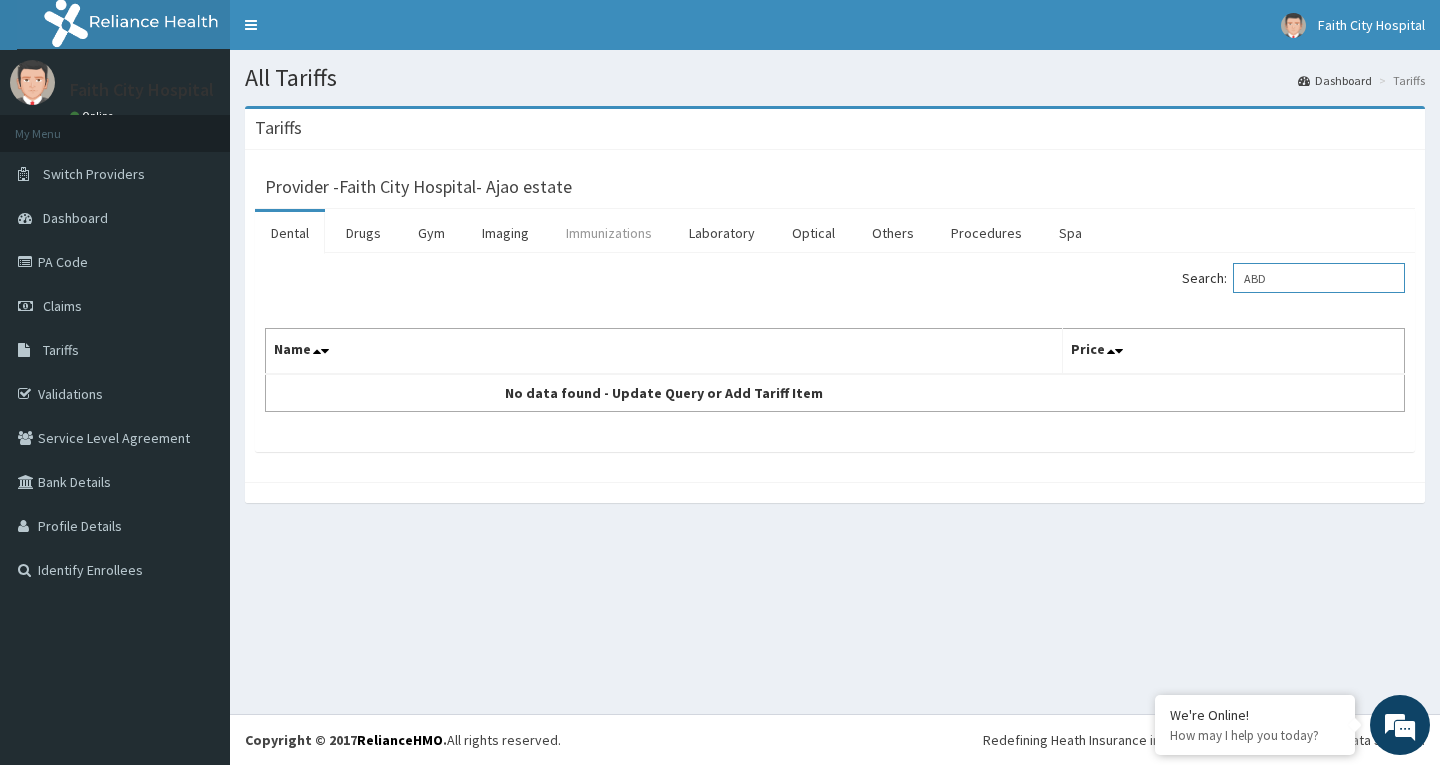 type on "ABD" 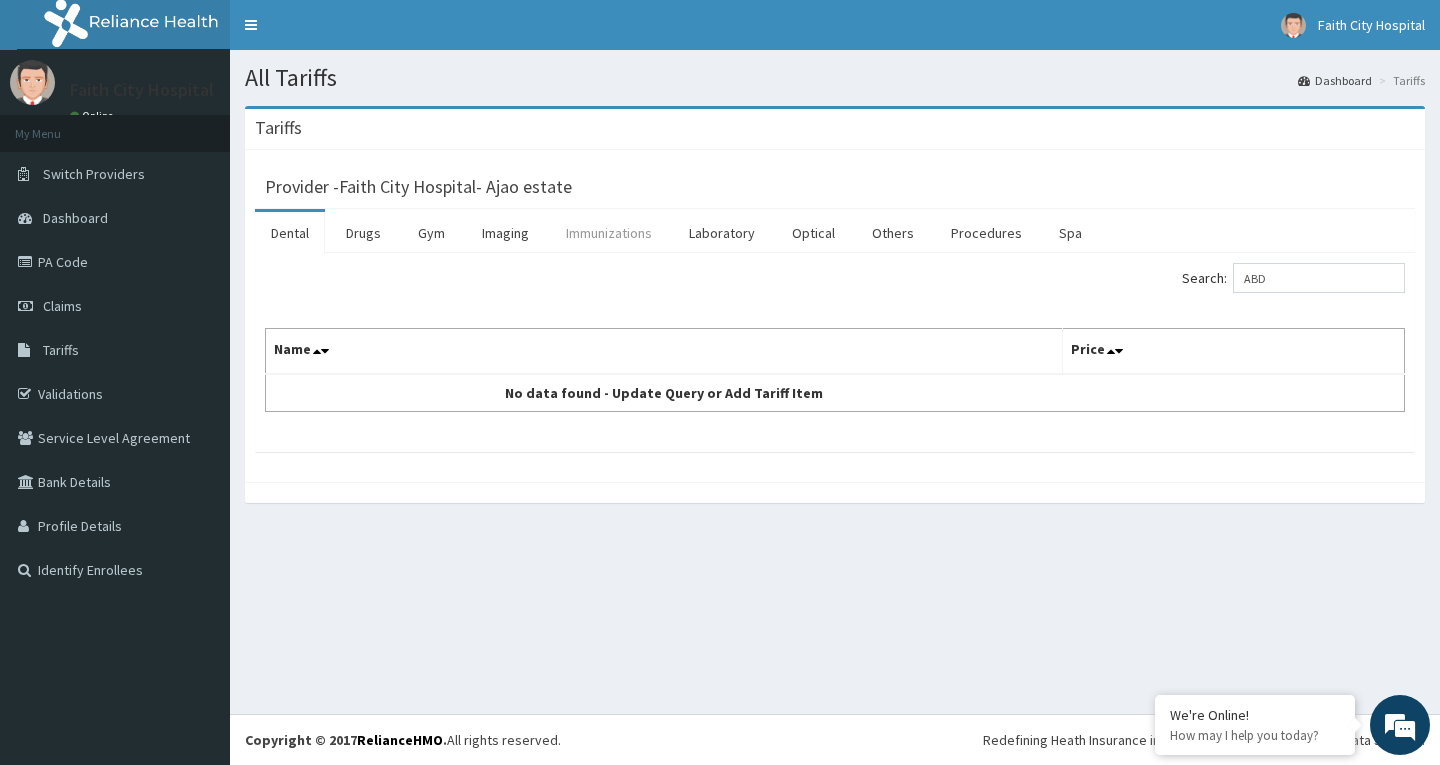 click on "Immunizations" at bounding box center [609, 233] 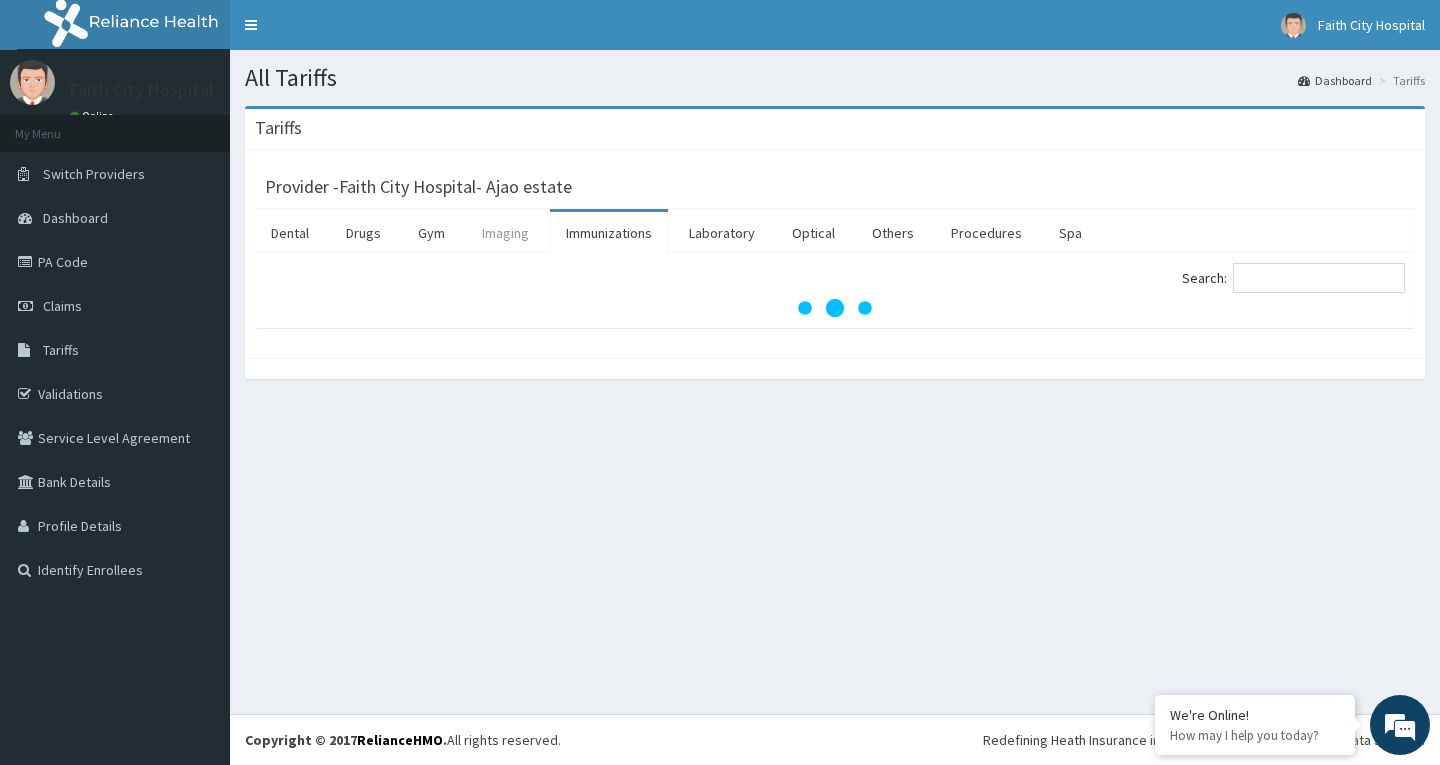 click on "Imaging" at bounding box center [505, 233] 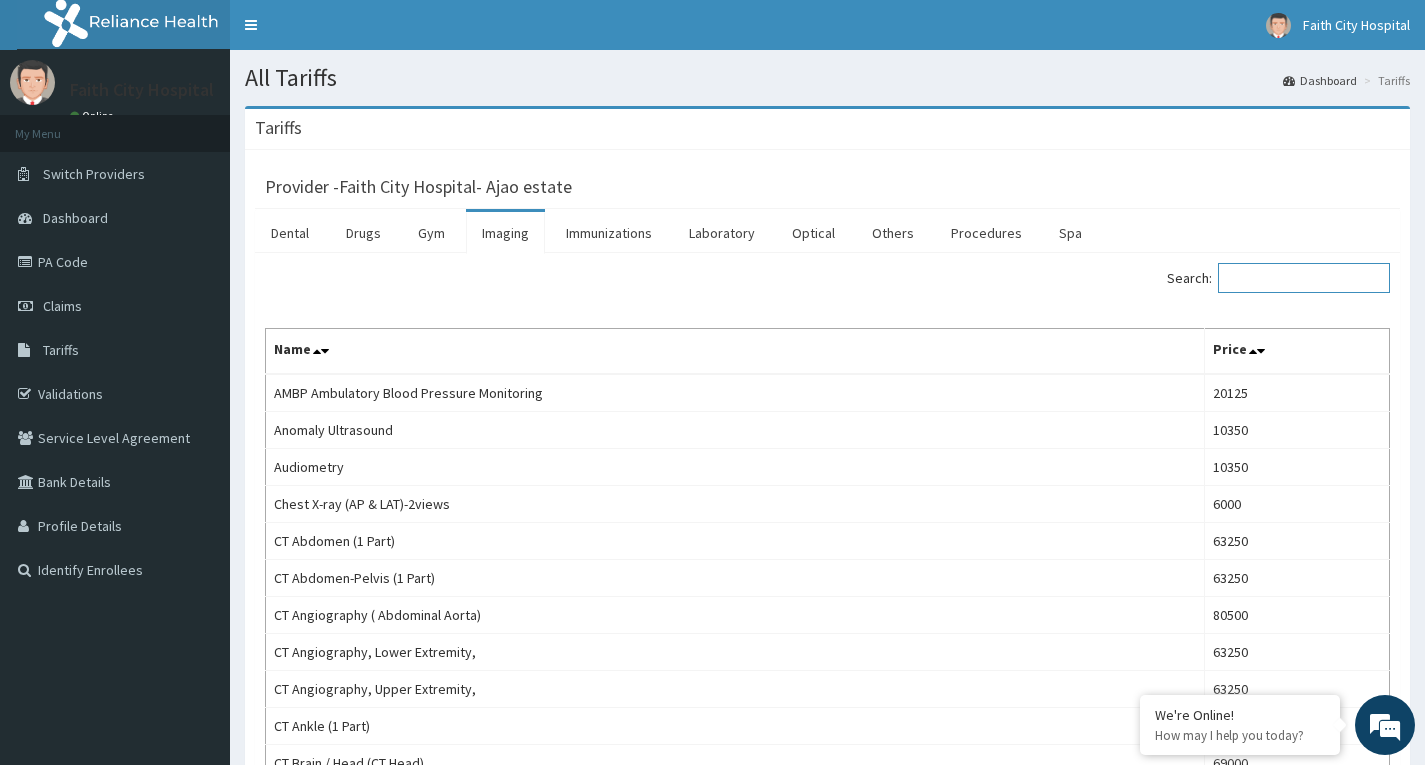 click on "Search:" at bounding box center (1304, 278) 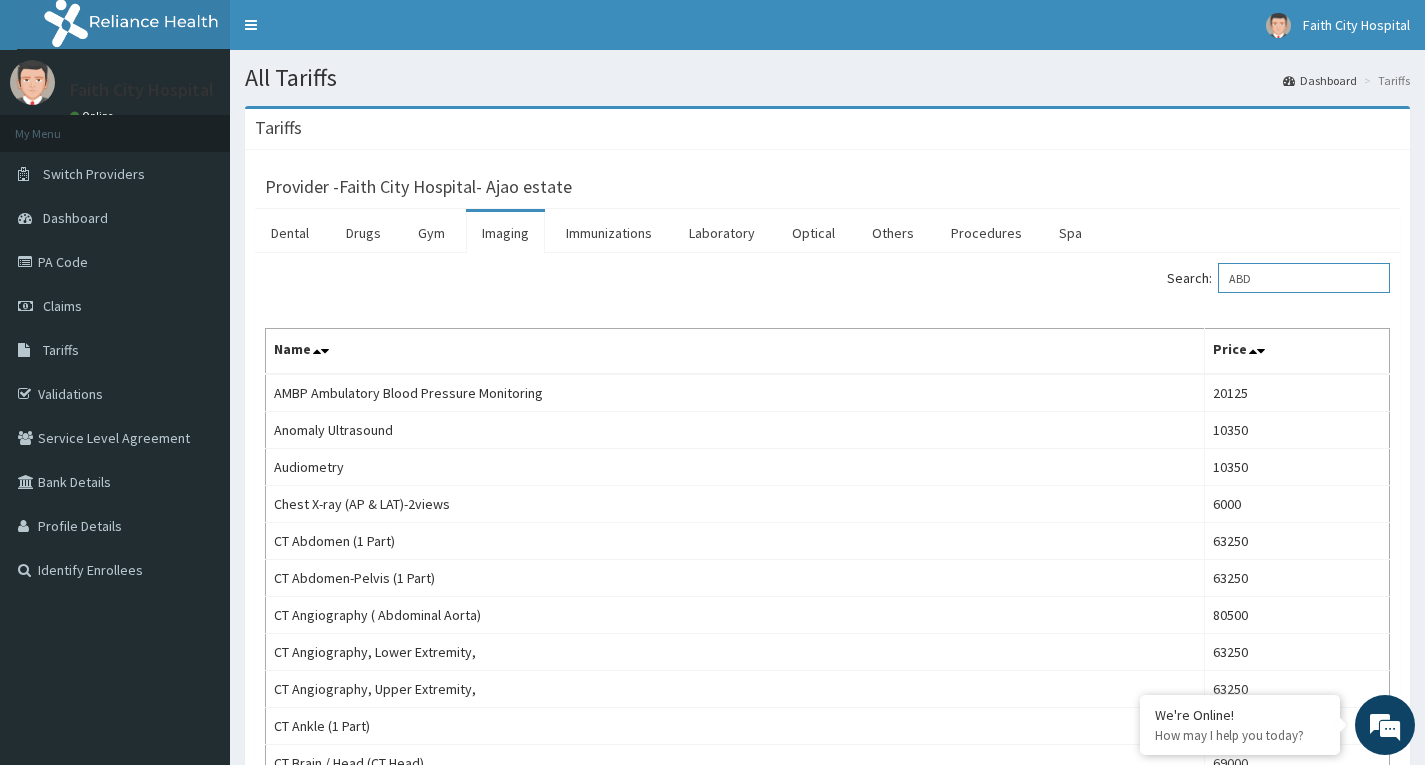 scroll, scrollTop: 0, scrollLeft: 0, axis: both 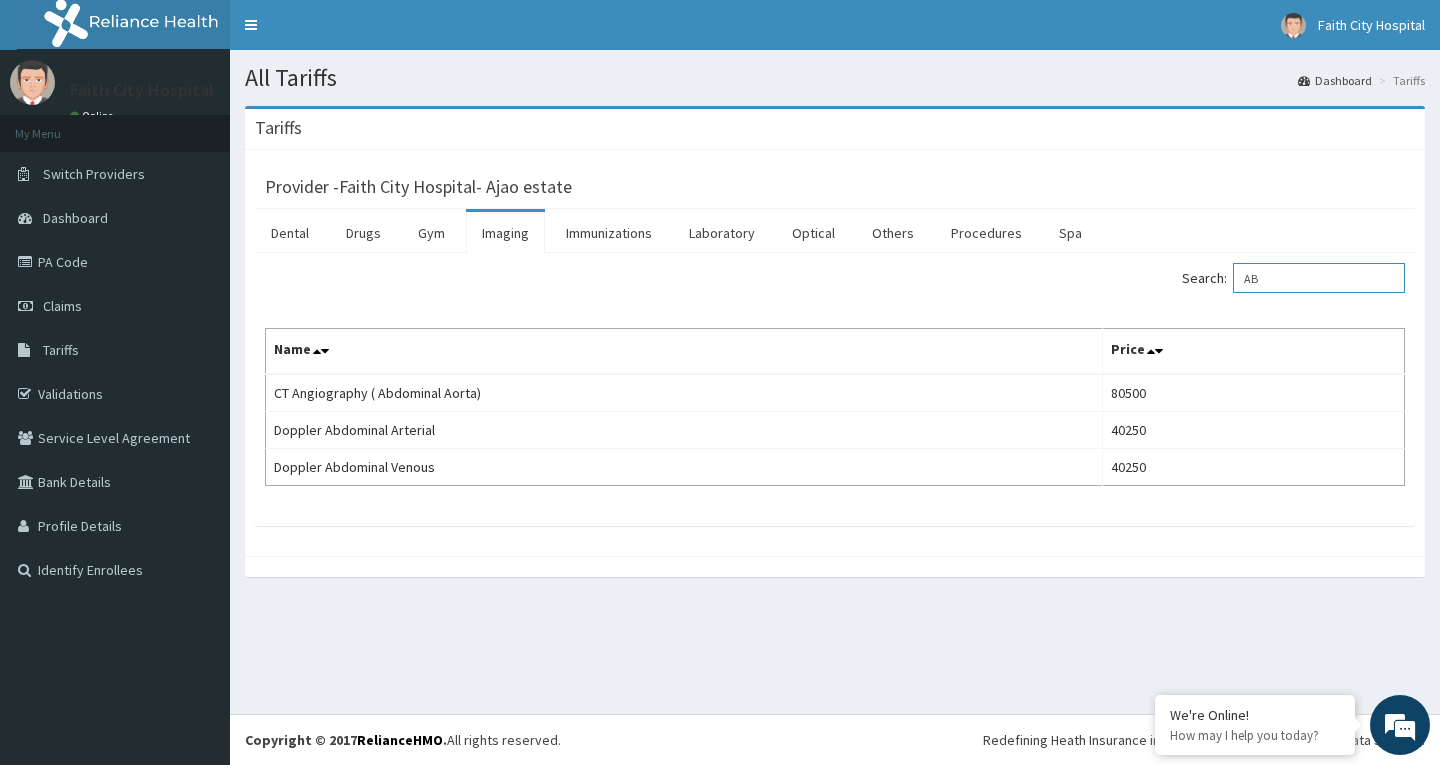 type on "A" 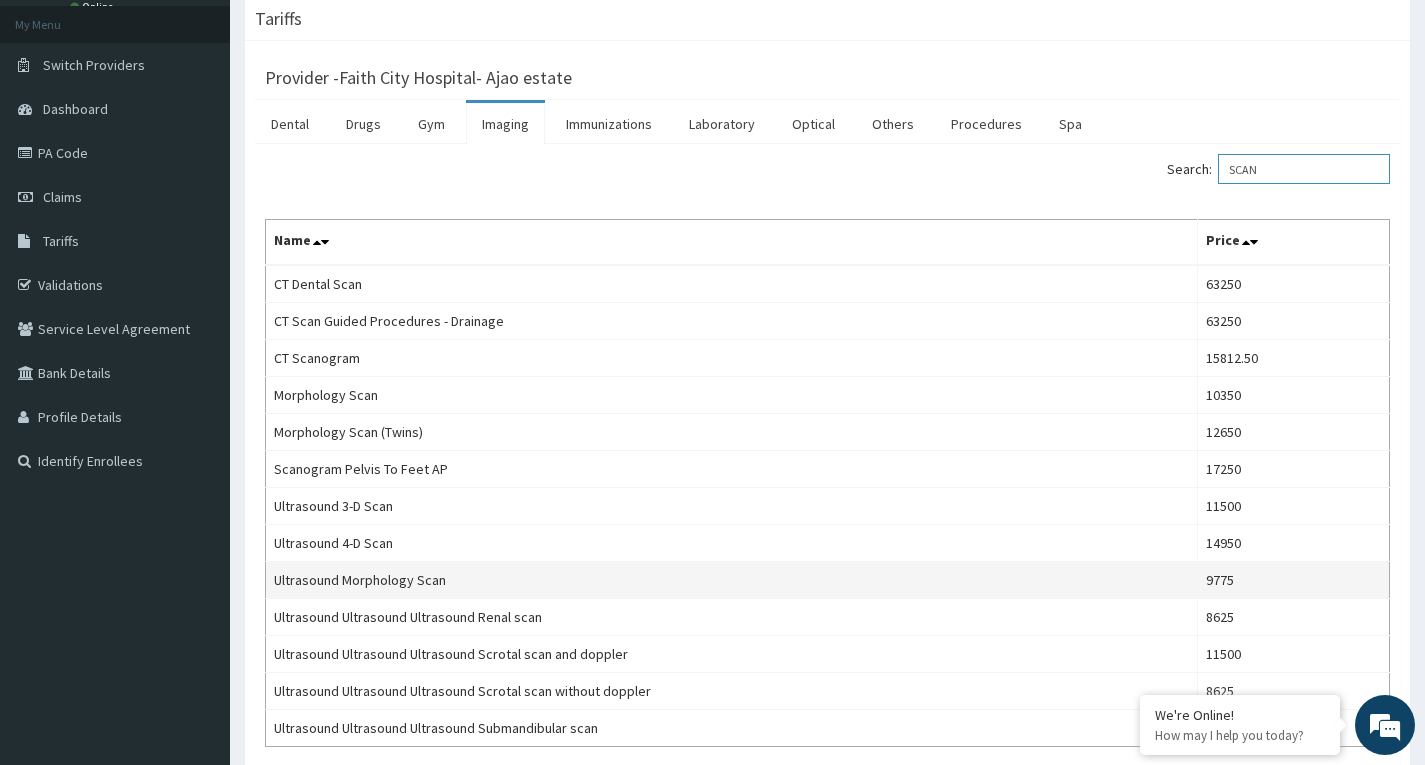 scroll, scrollTop: 0, scrollLeft: 0, axis: both 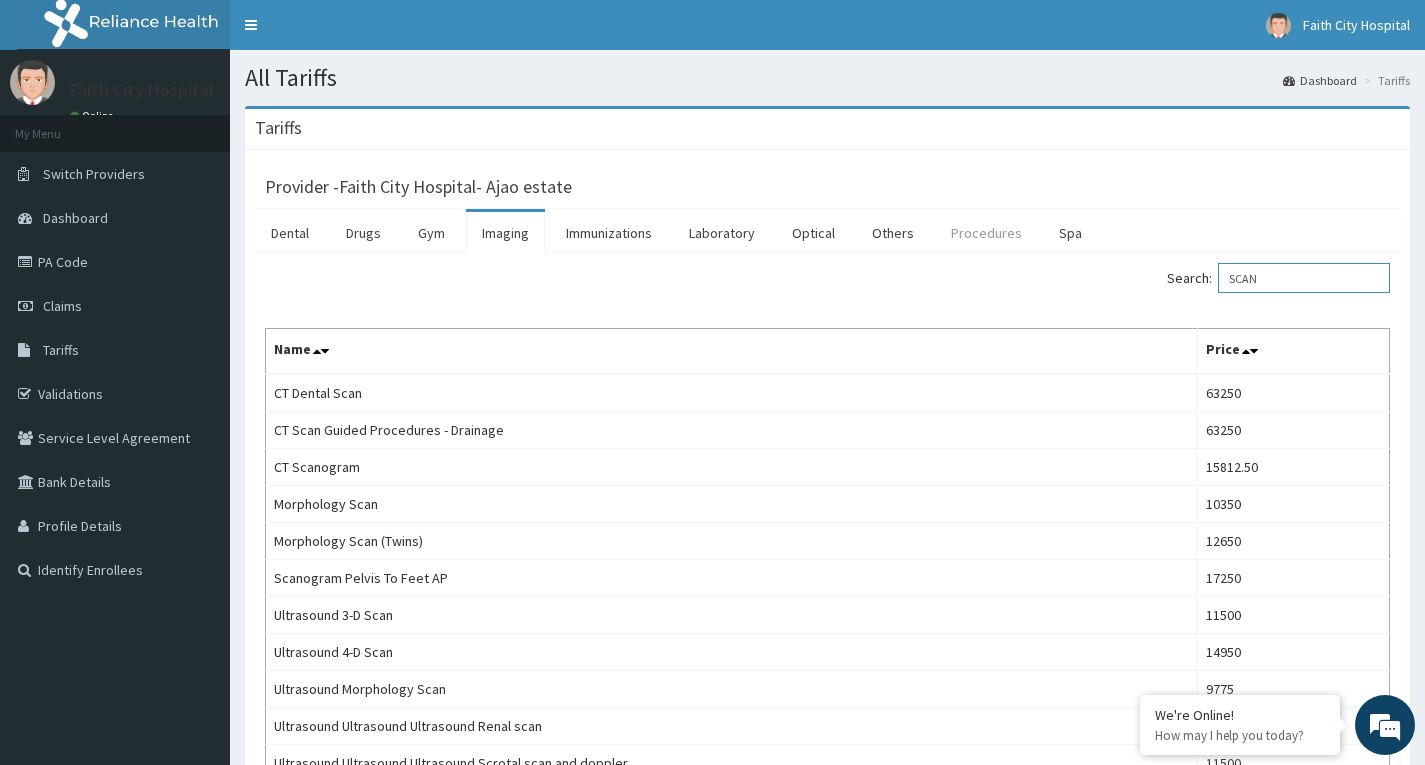 type on "SCAN" 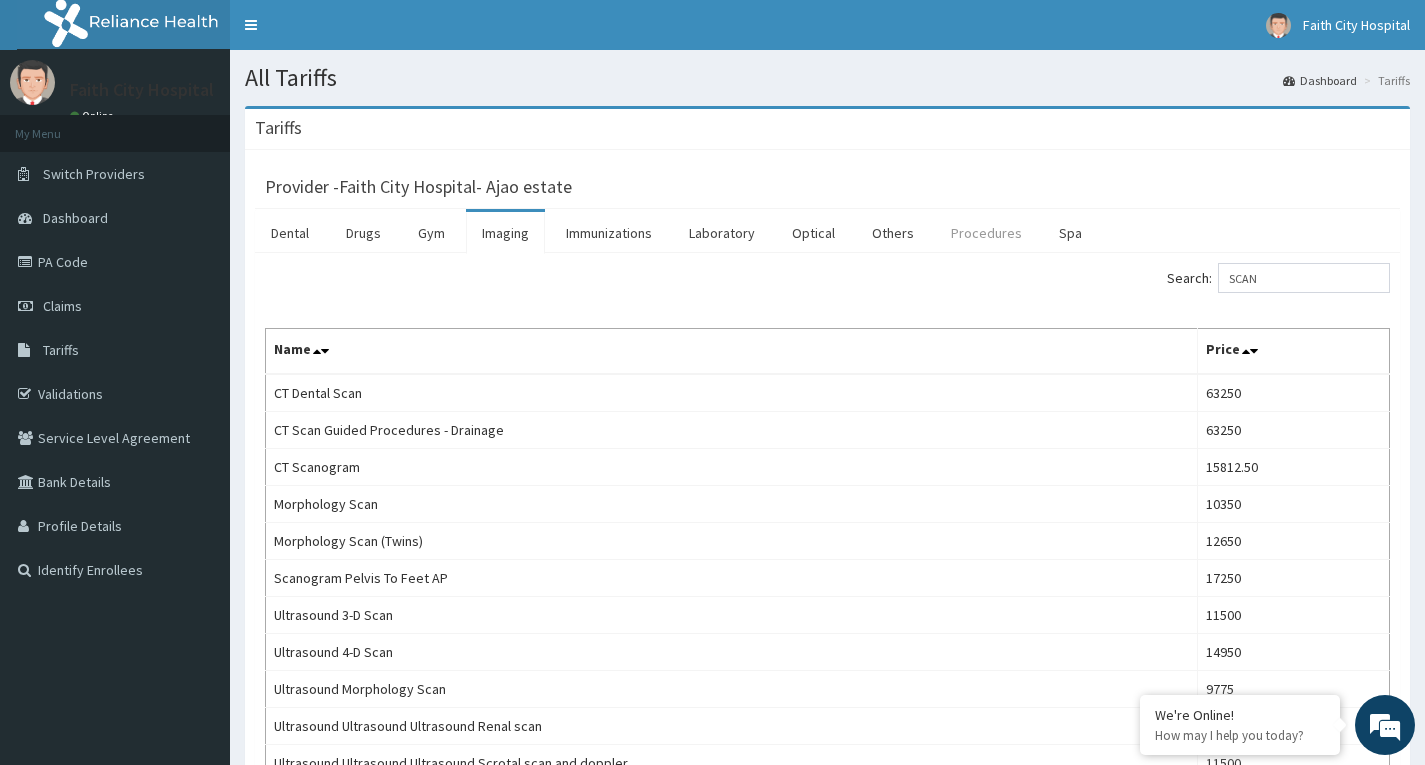 click on "Procedures" at bounding box center [986, 233] 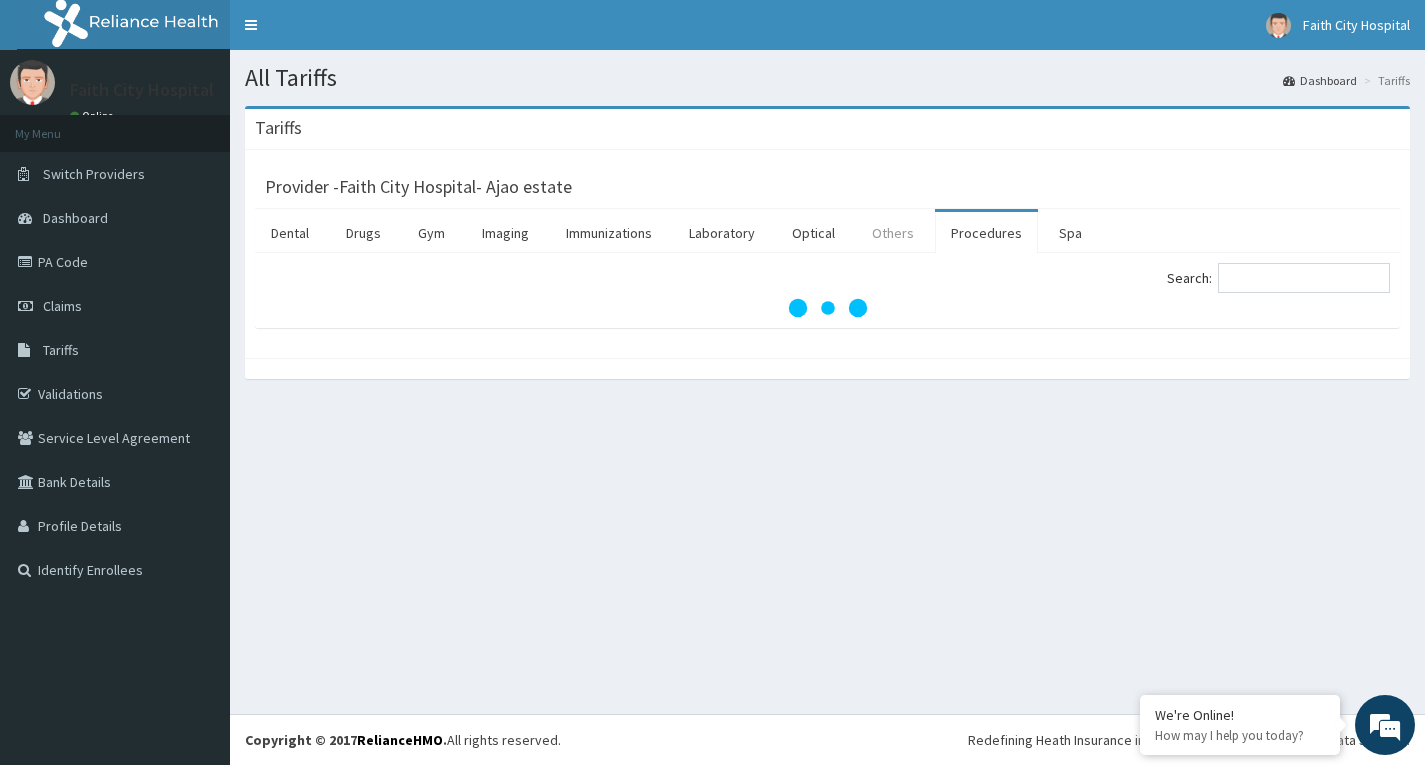 click on "Others" at bounding box center [893, 233] 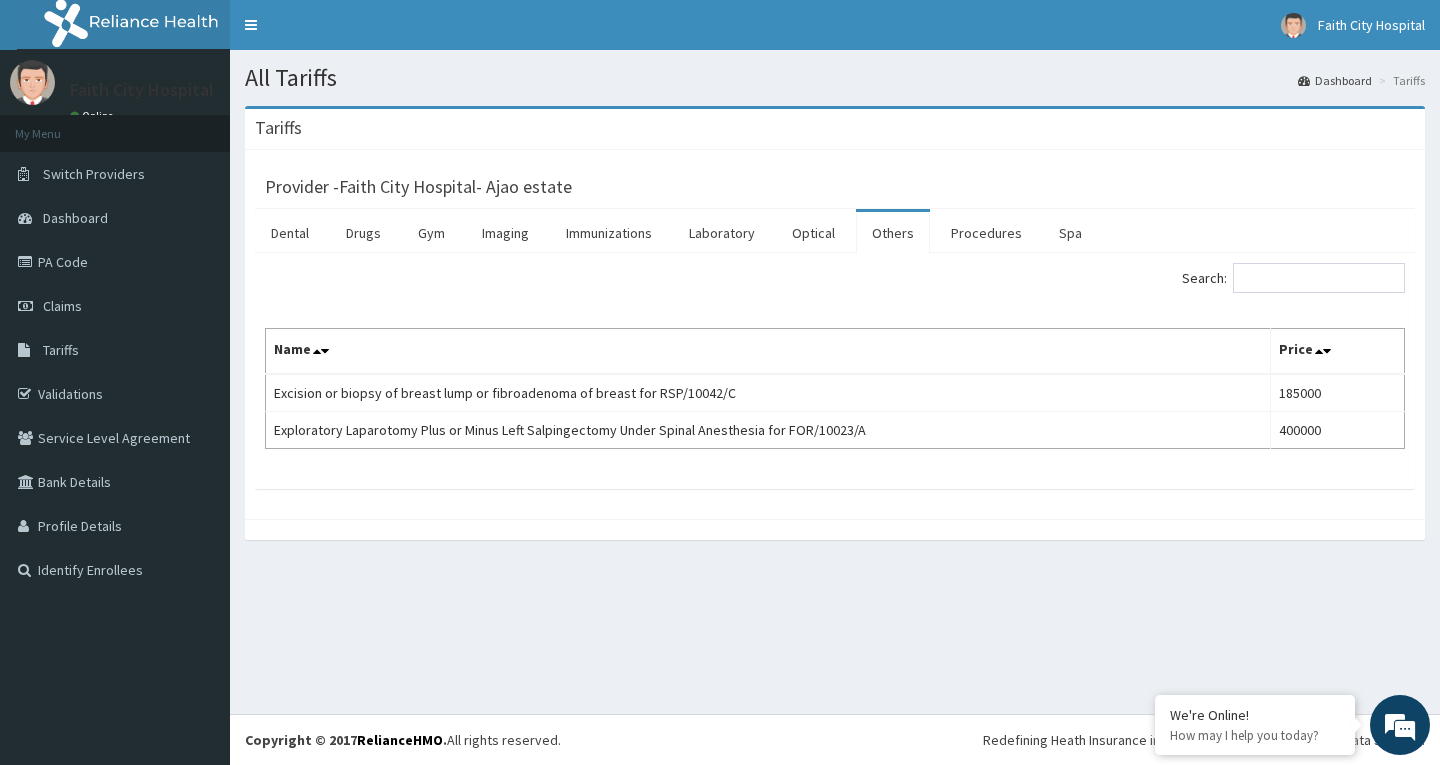 click on "Others" at bounding box center (893, 233) 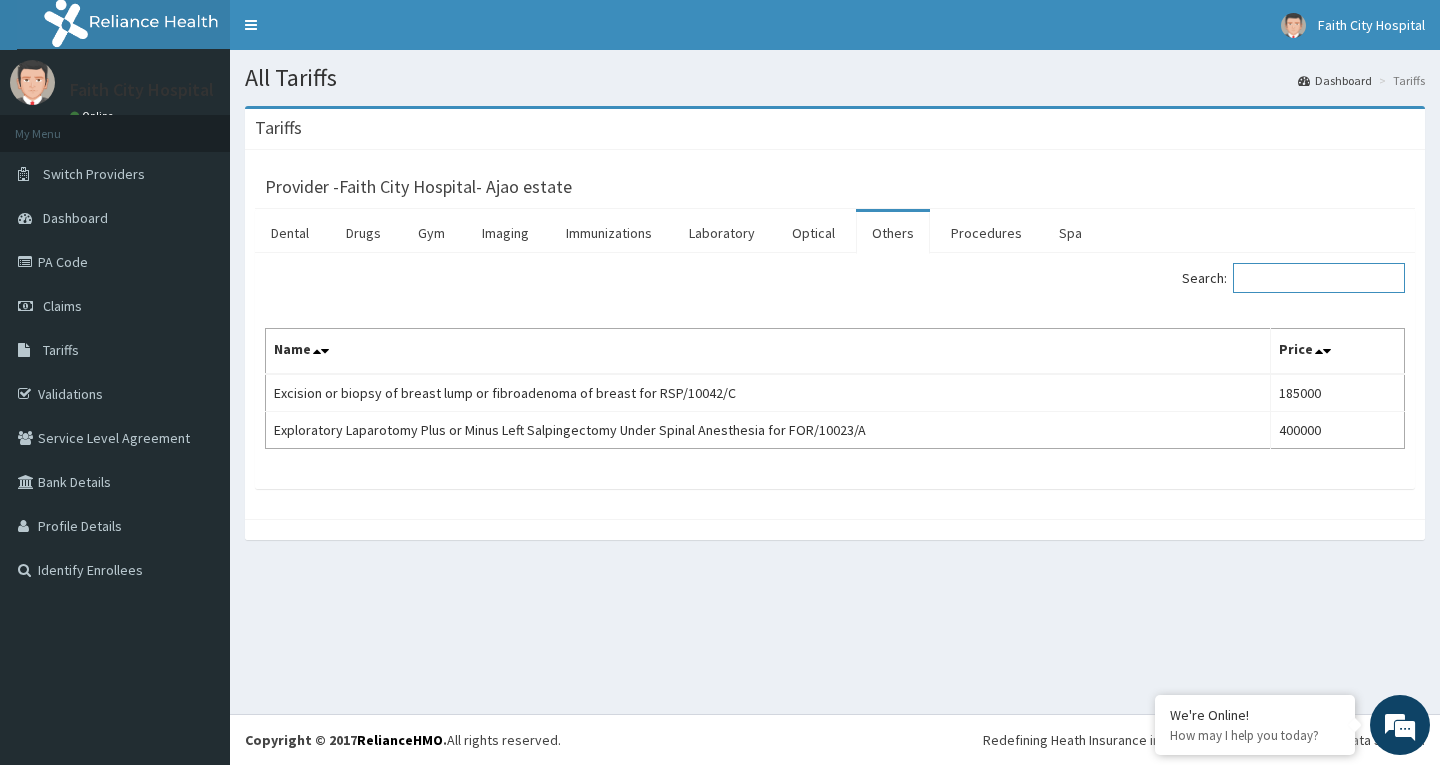 click on "Search:" at bounding box center (1319, 278) 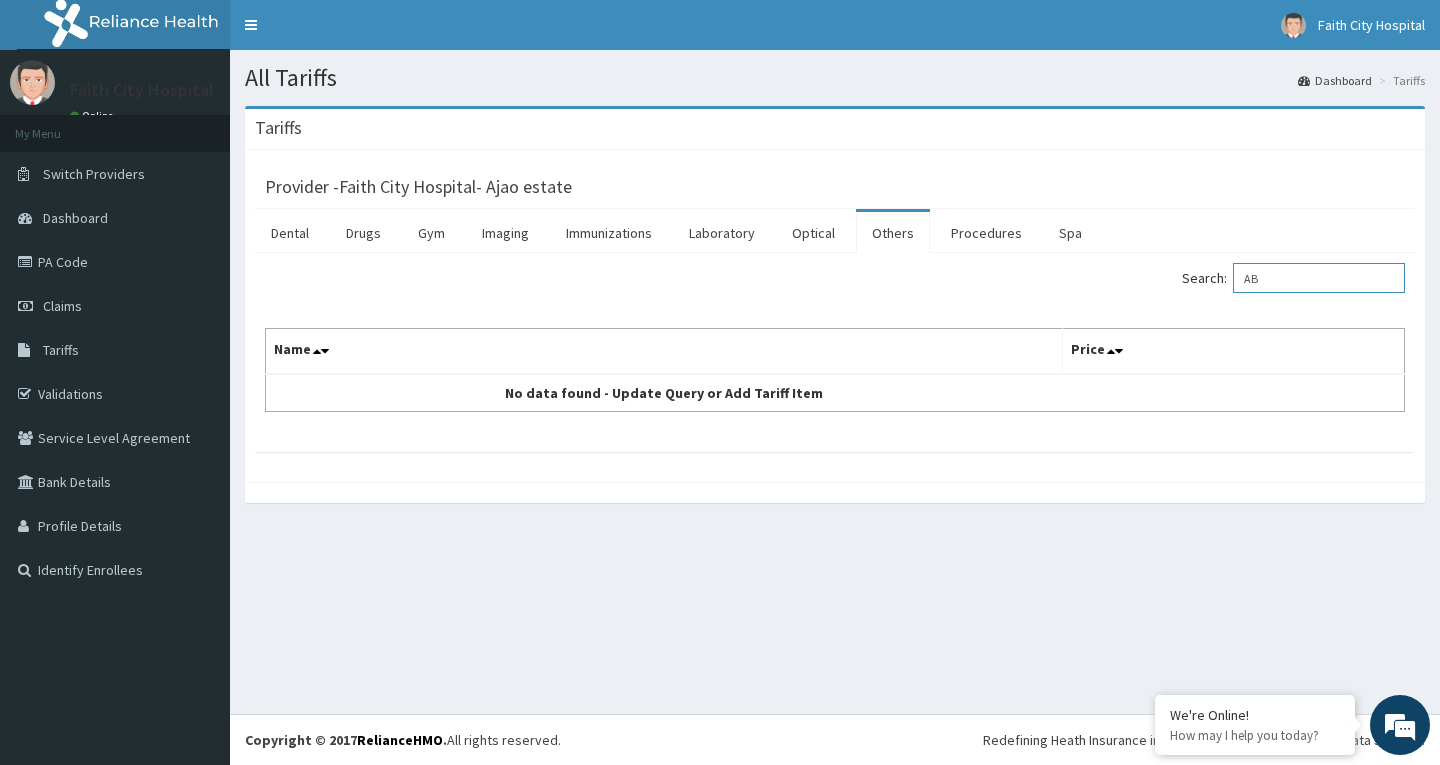 type on "A" 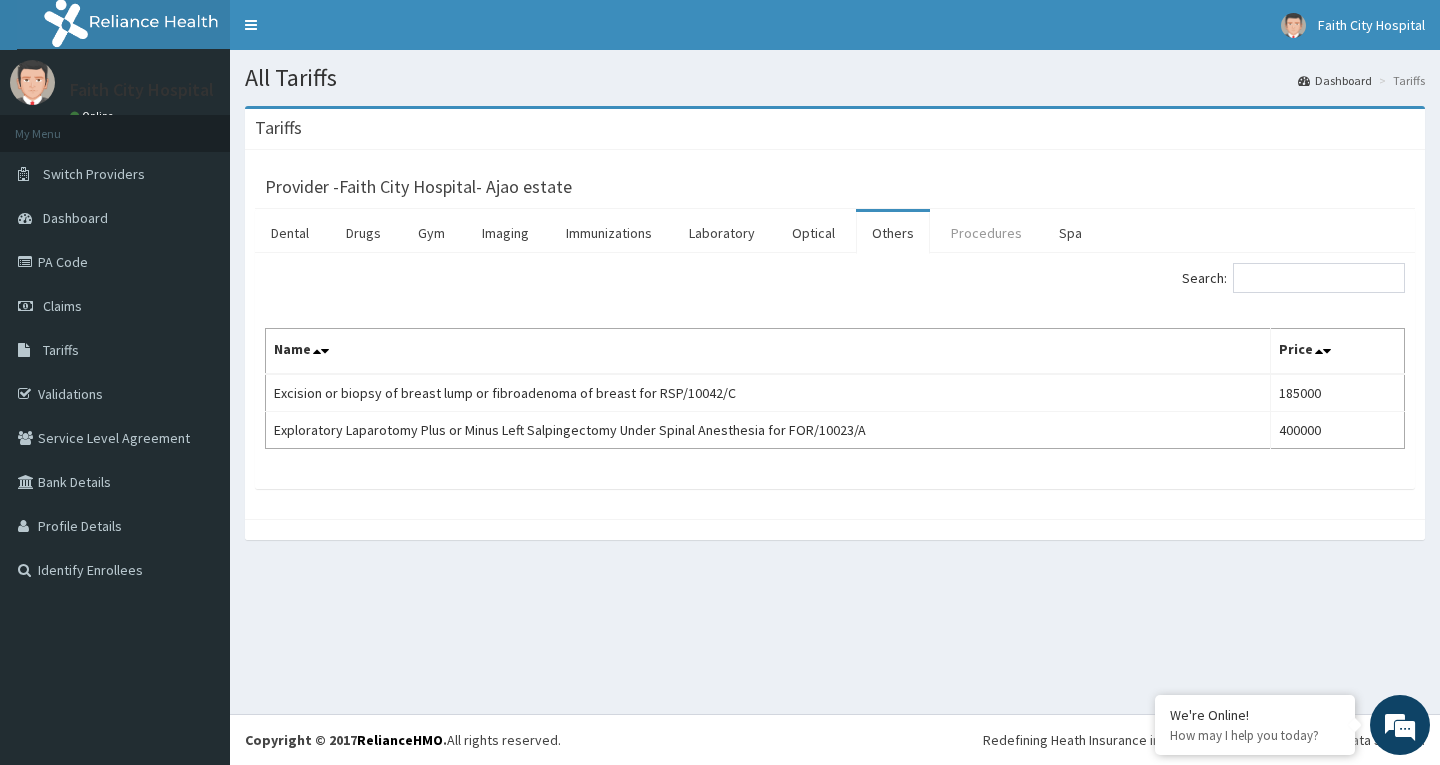 click on "Procedures" at bounding box center [986, 233] 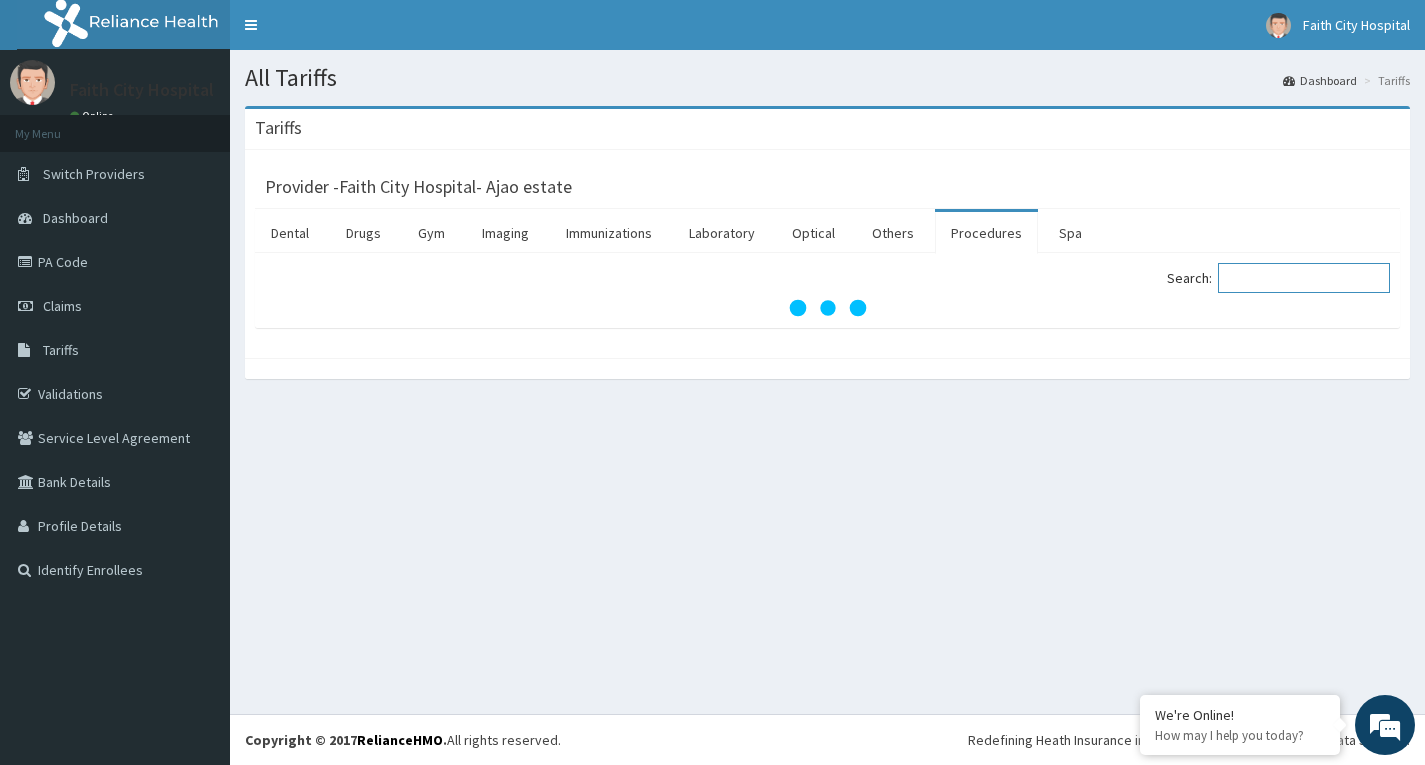 click on "Search:" at bounding box center (1304, 278) 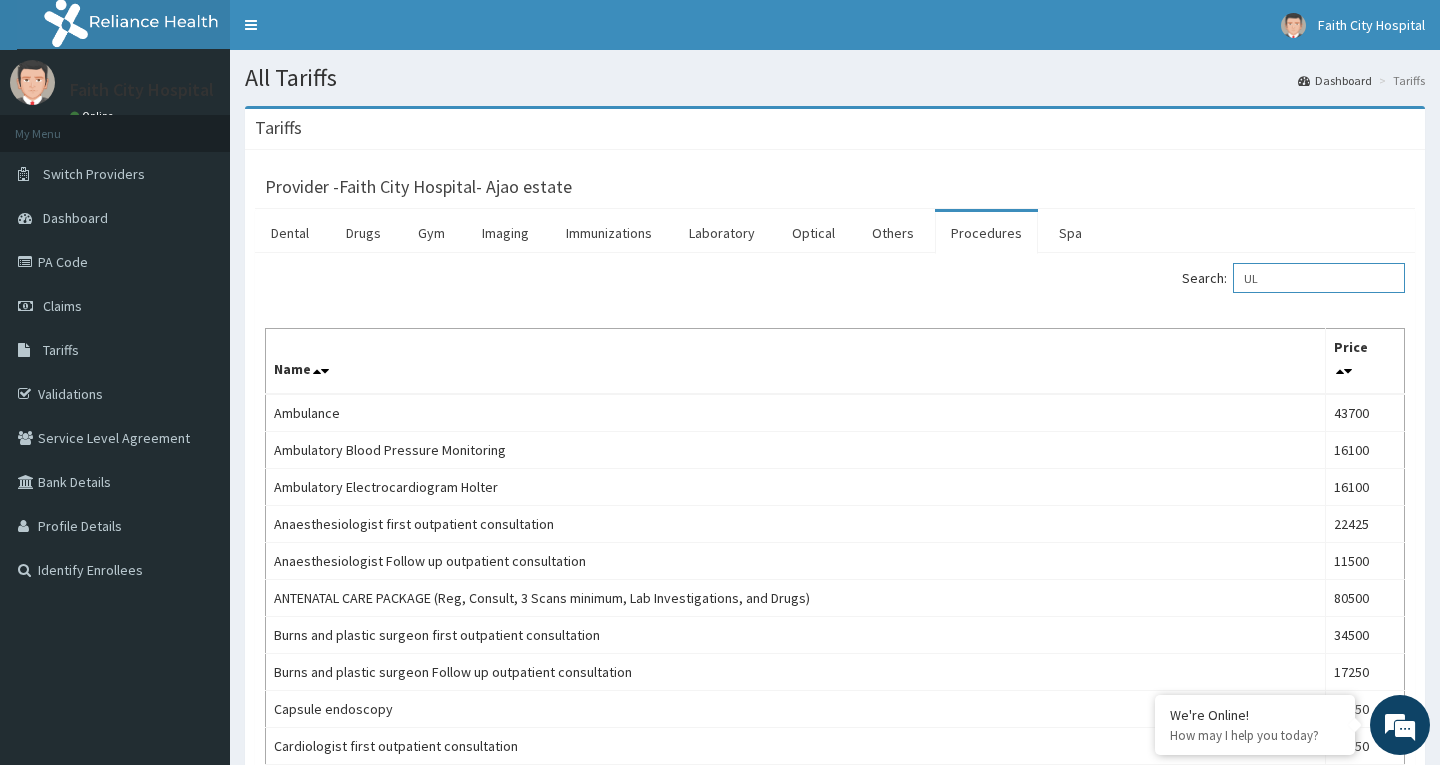 type on "U" 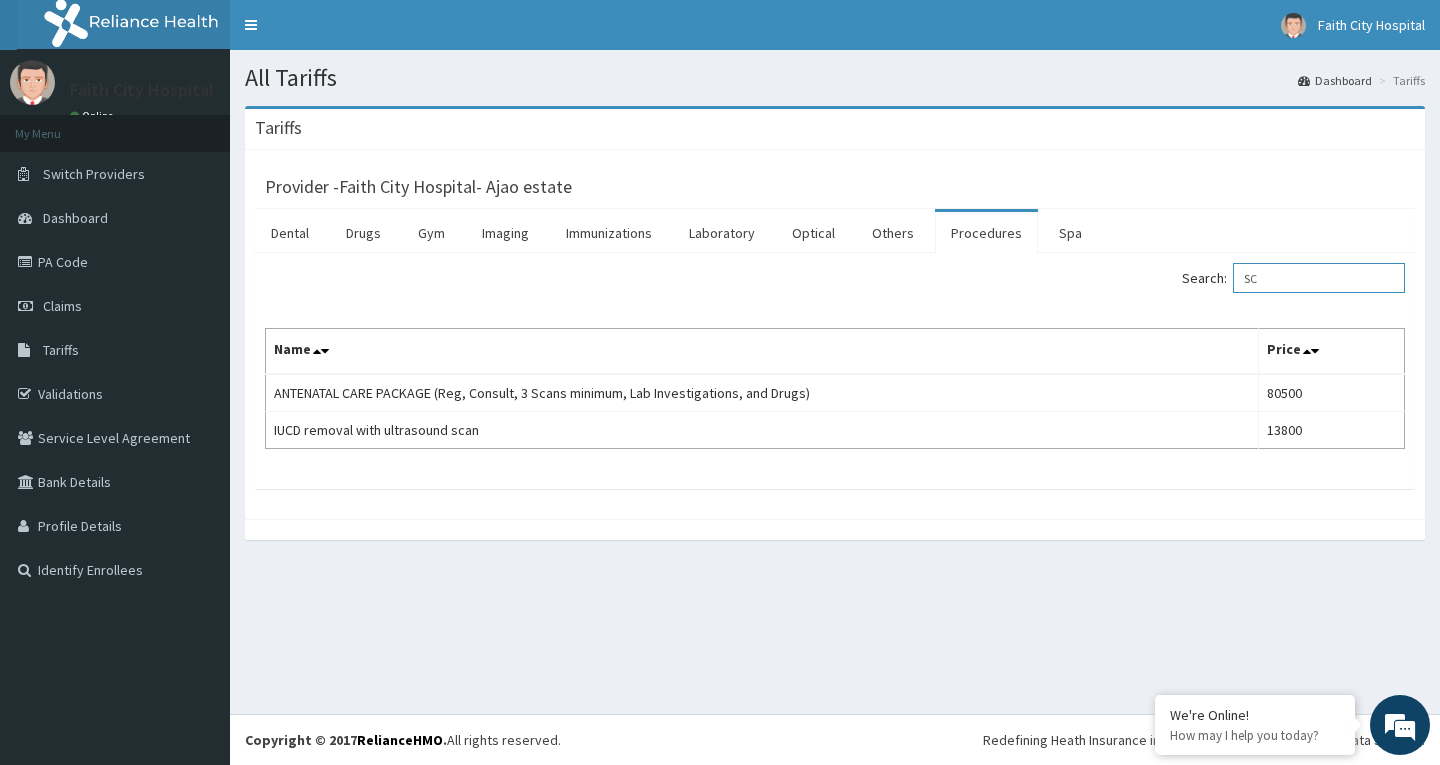 type on "S" 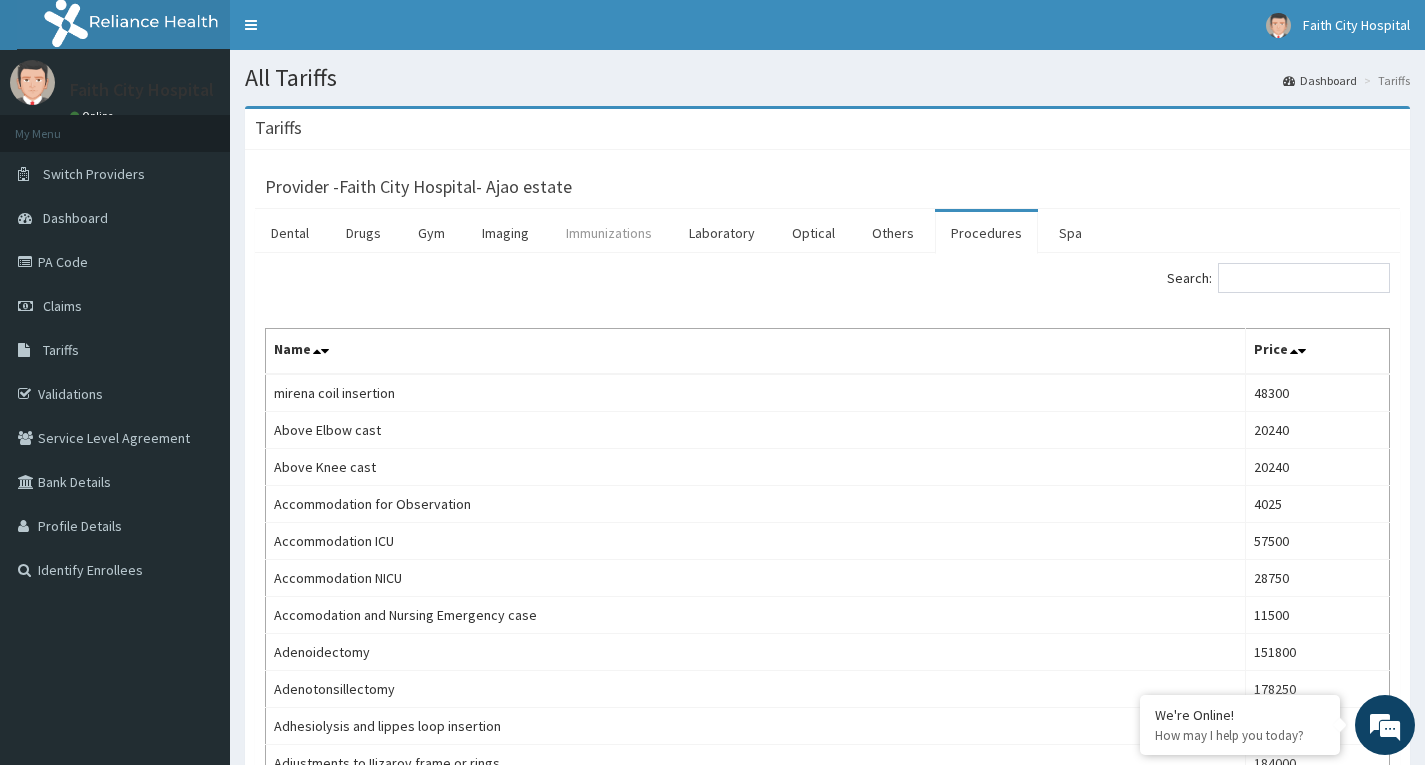 click on "Immunizations" at bounding box center [609, 233] 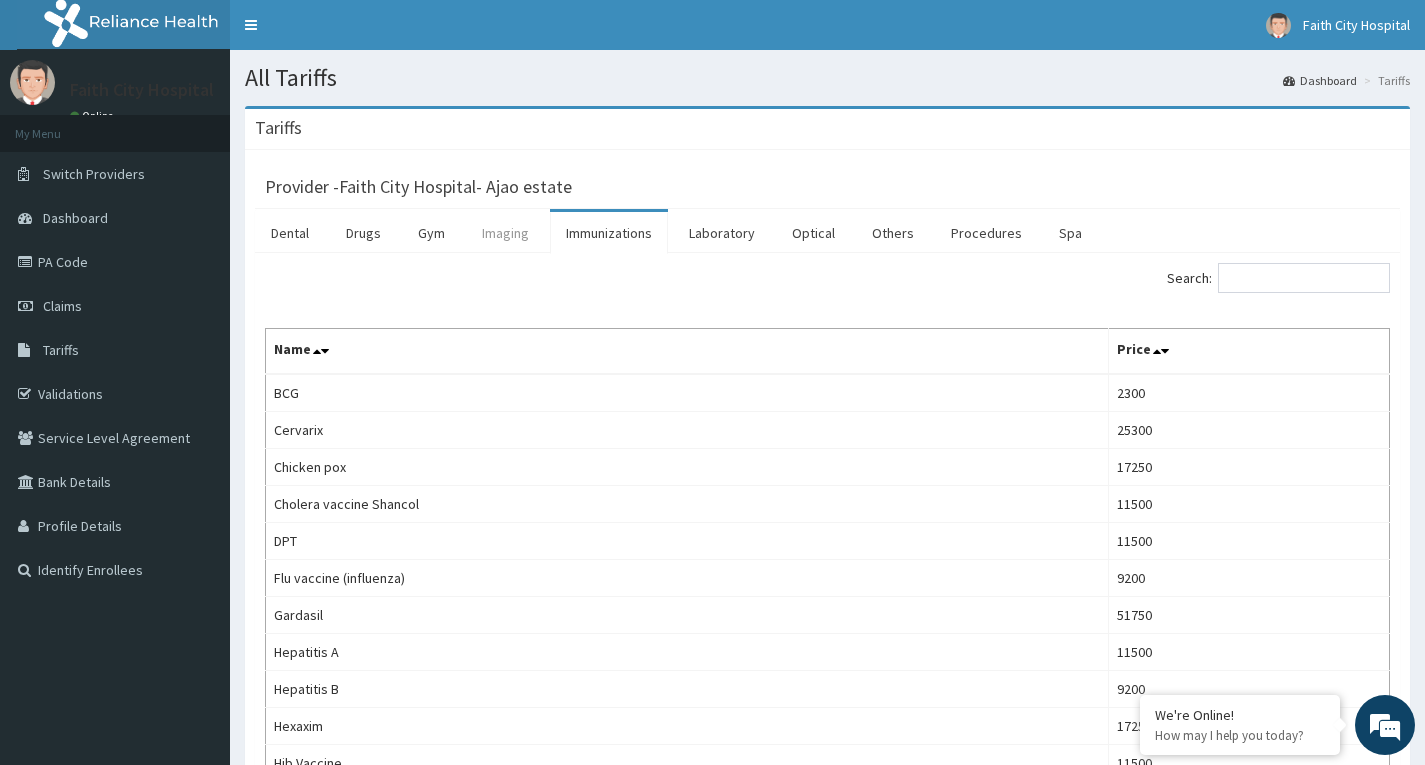 click on "Imaging" at bounding box center [505, 233] 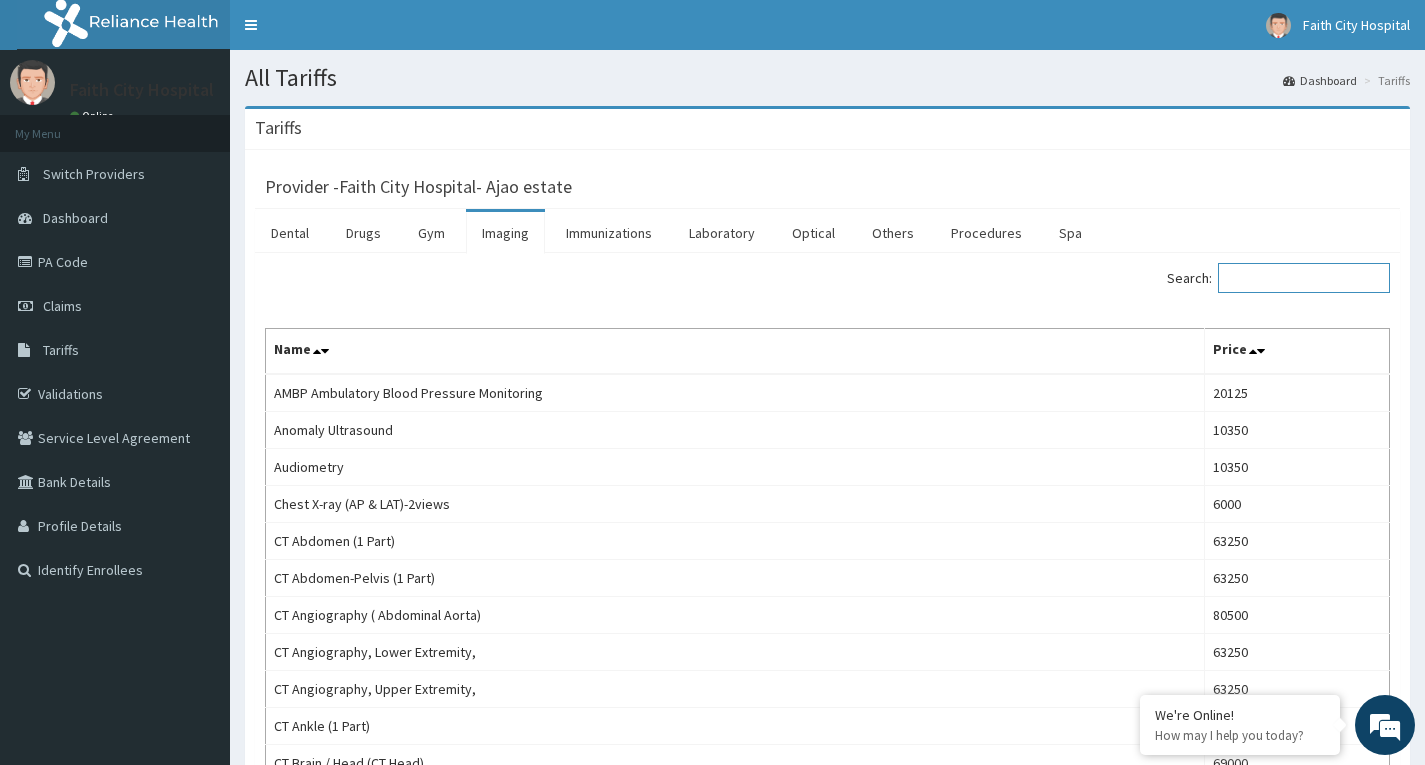 click on "Search:" at bounding box center [1304, 278] 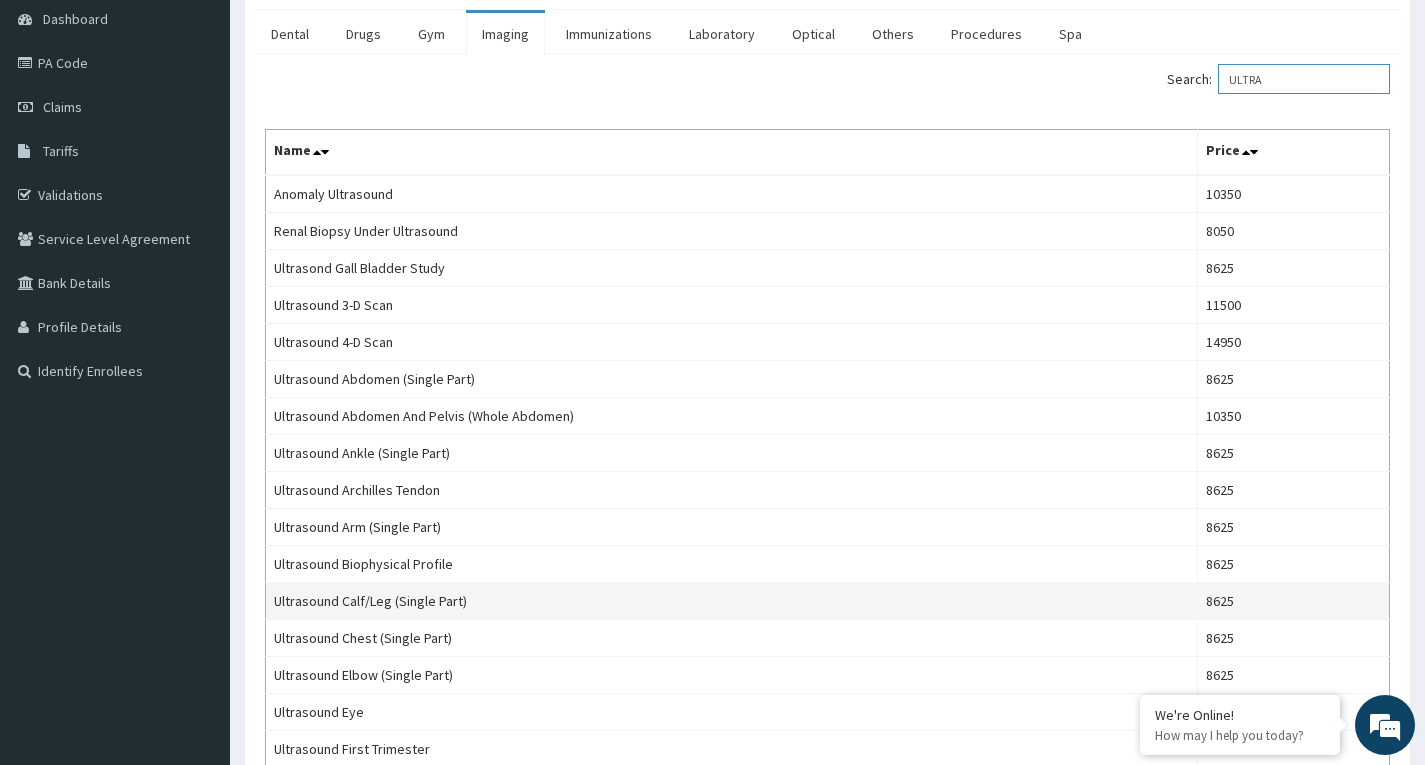 scroll, scrollTop: 200, scrollLeft: 0, axis: vertical 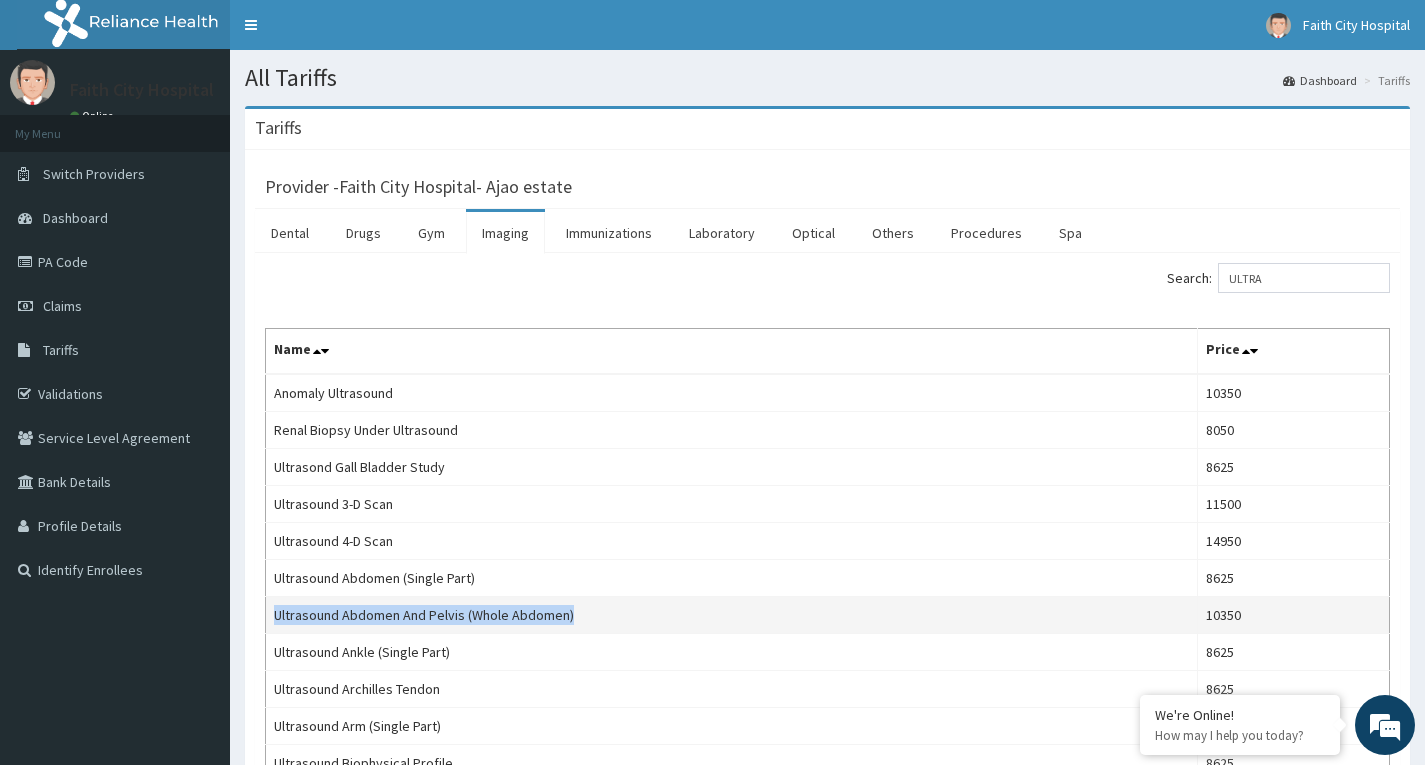 drag, startPoint x: 582, startPoint y: 618, endPoint x: 275, endPoint y: 626, distance: 307.10422 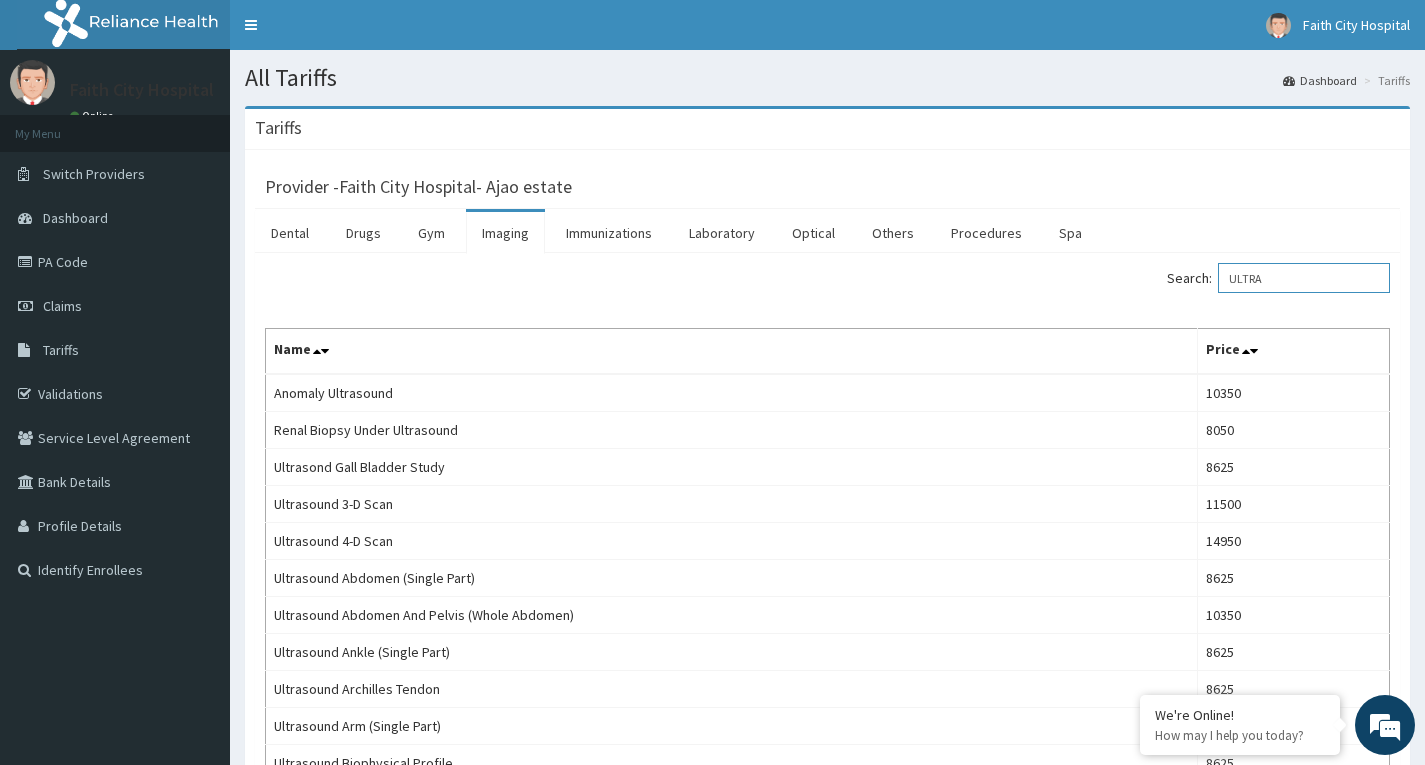 drag, startPoint x: 1300, startPoint y: 275, endPoint x: 1118, endPoint y: 277, distance: 182.01099 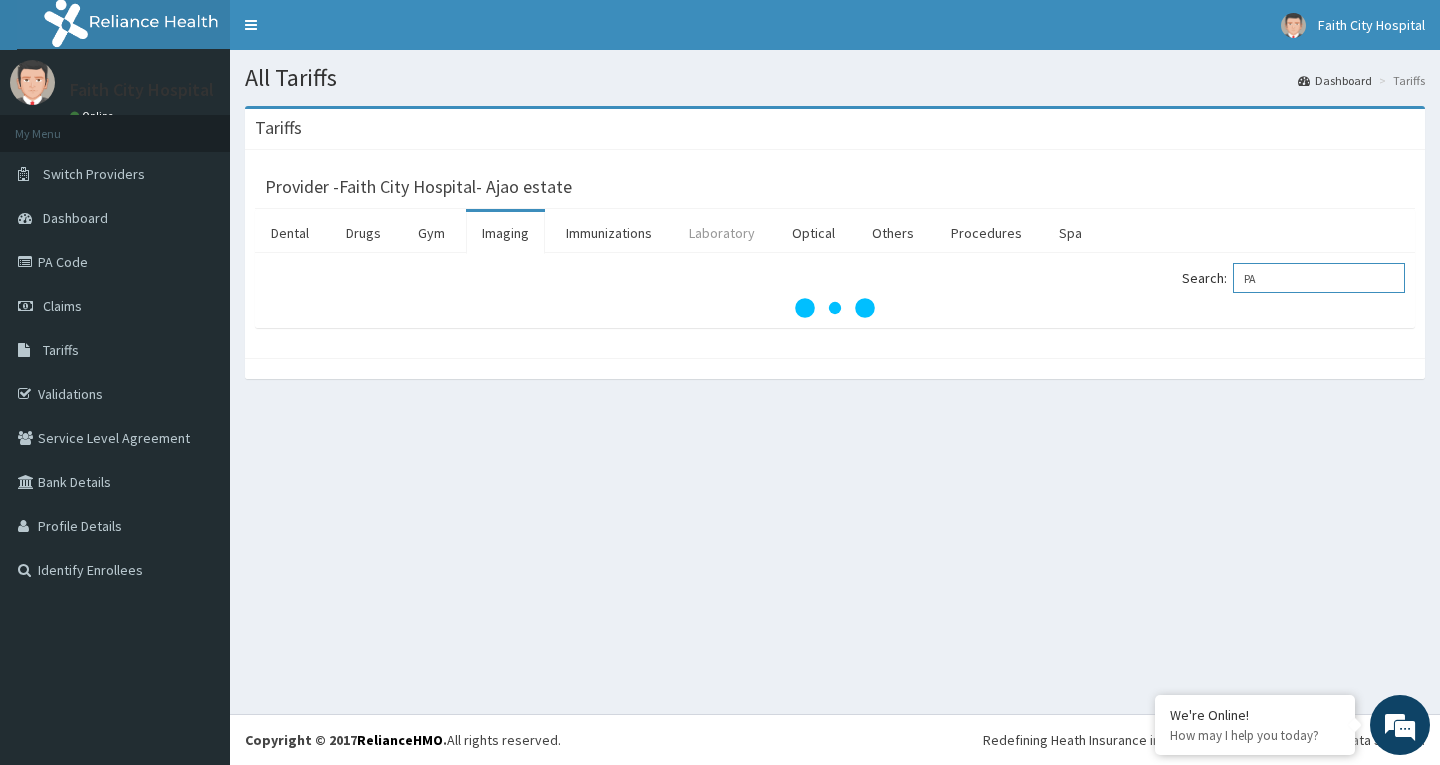 type on "PA" 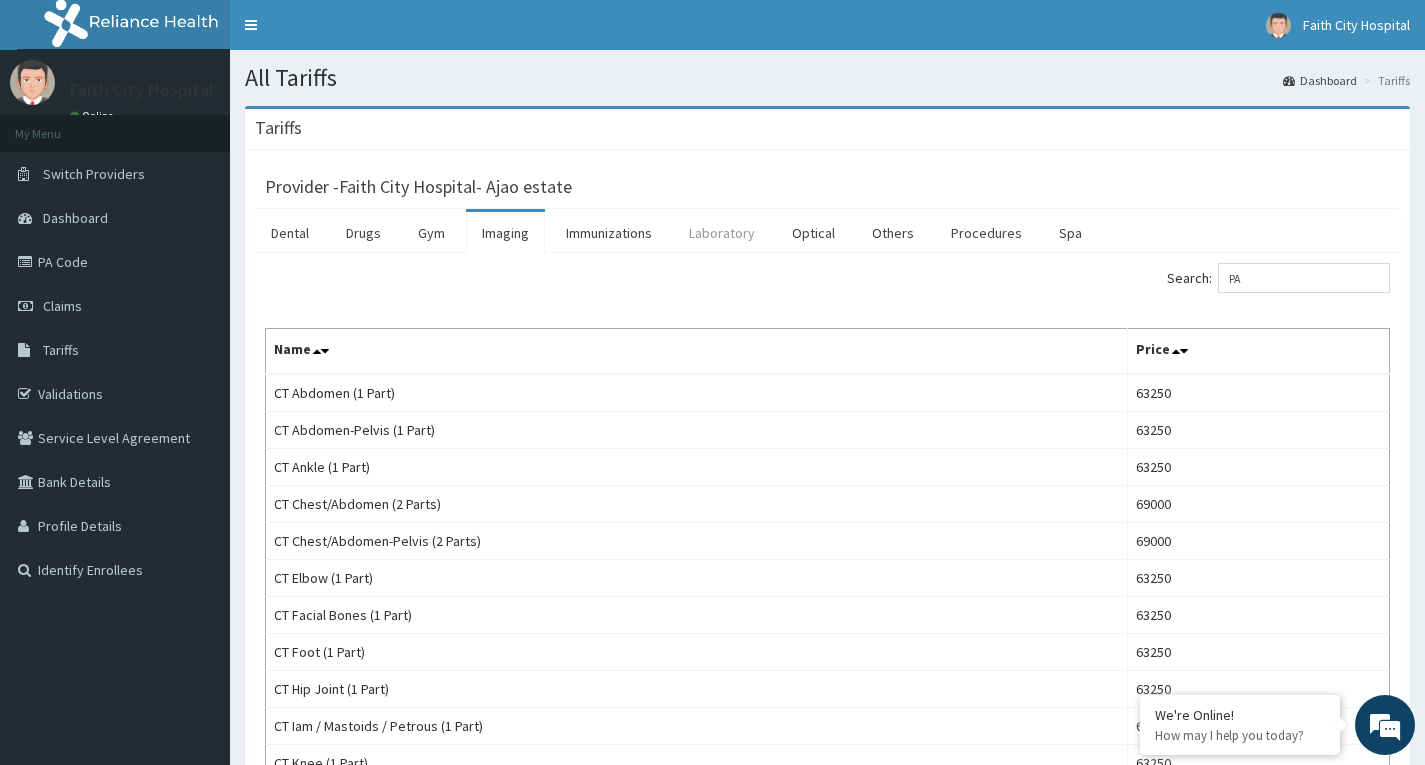 click on "Laboratory" at bounding box center (722, 233) 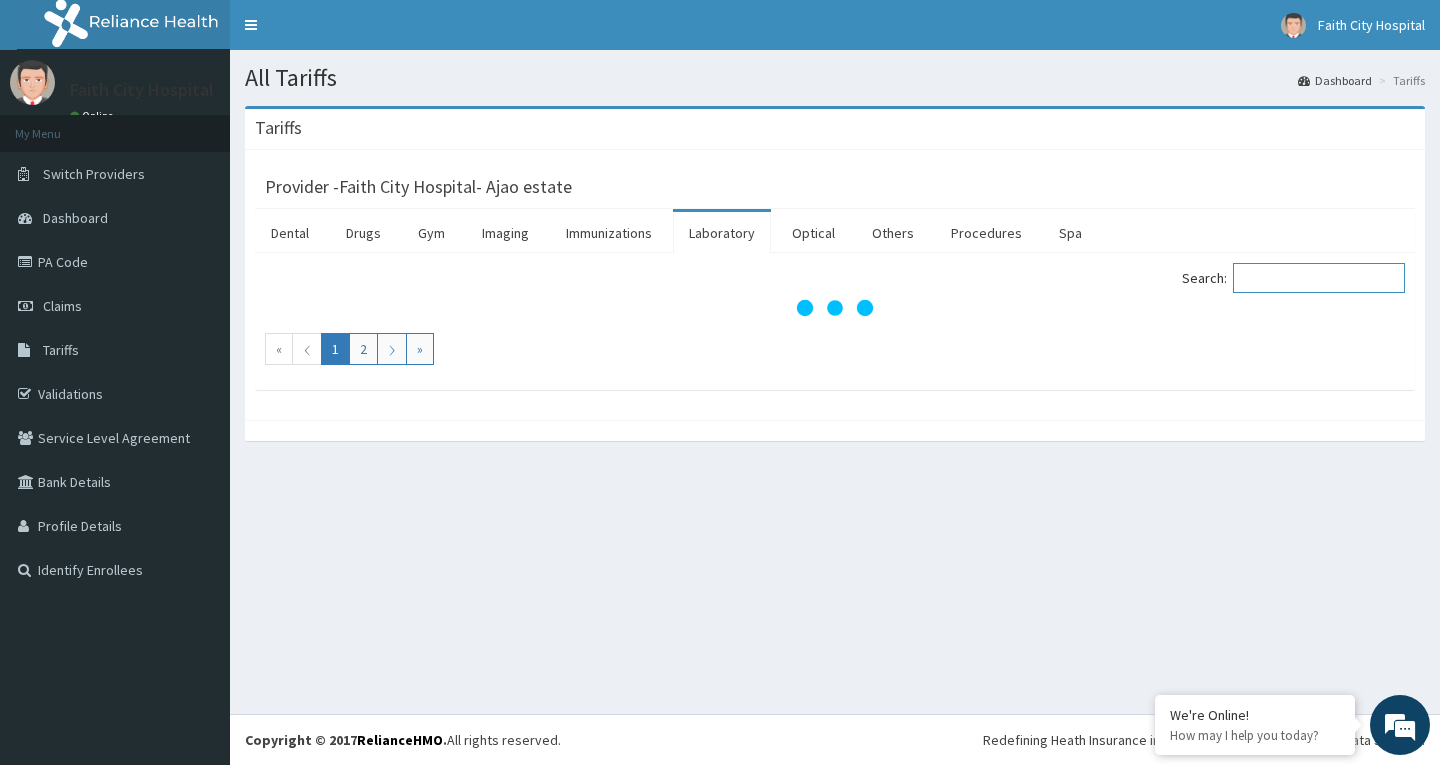 click on "Search:" at bounding box center (1319, 278) 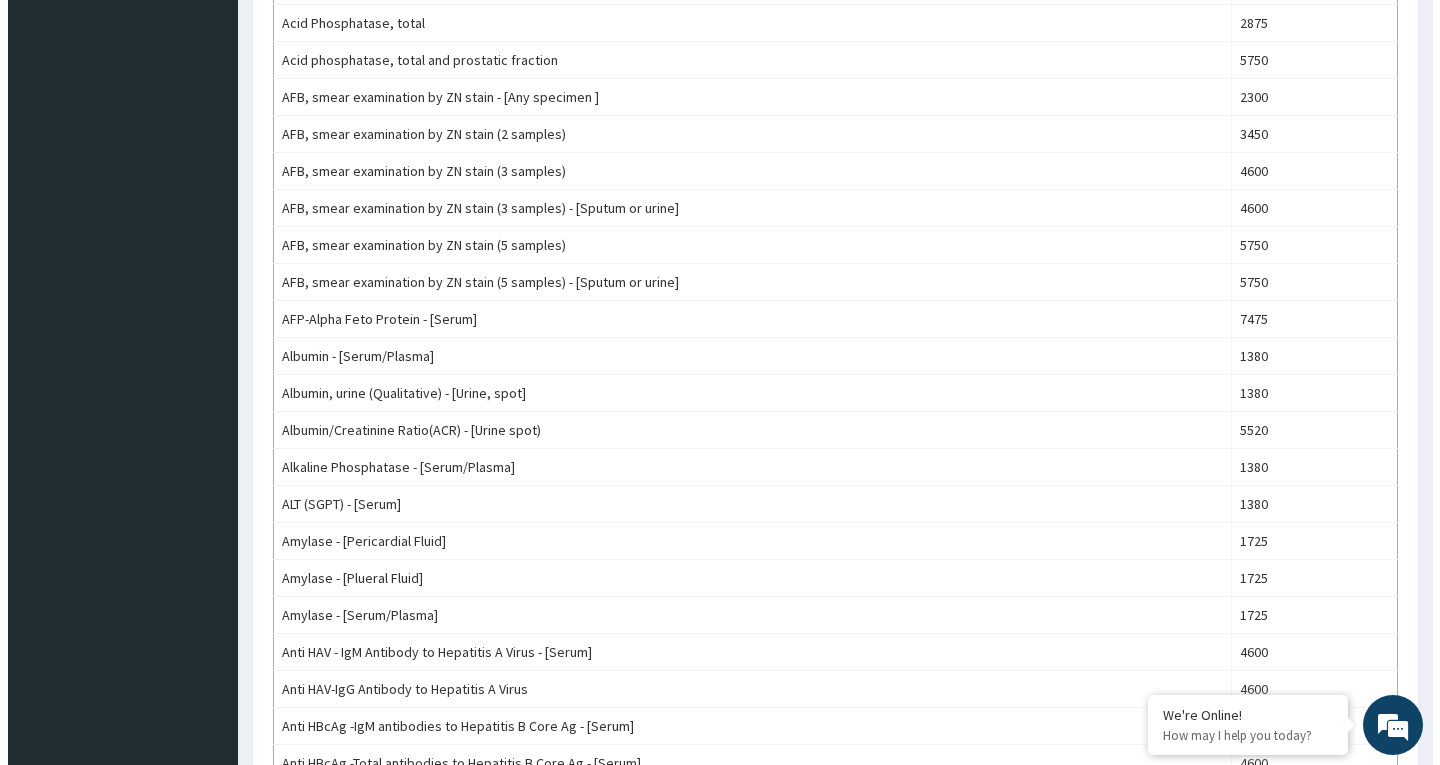 scroll, scrollTop: 0, scrollLeft: 0, axis: both 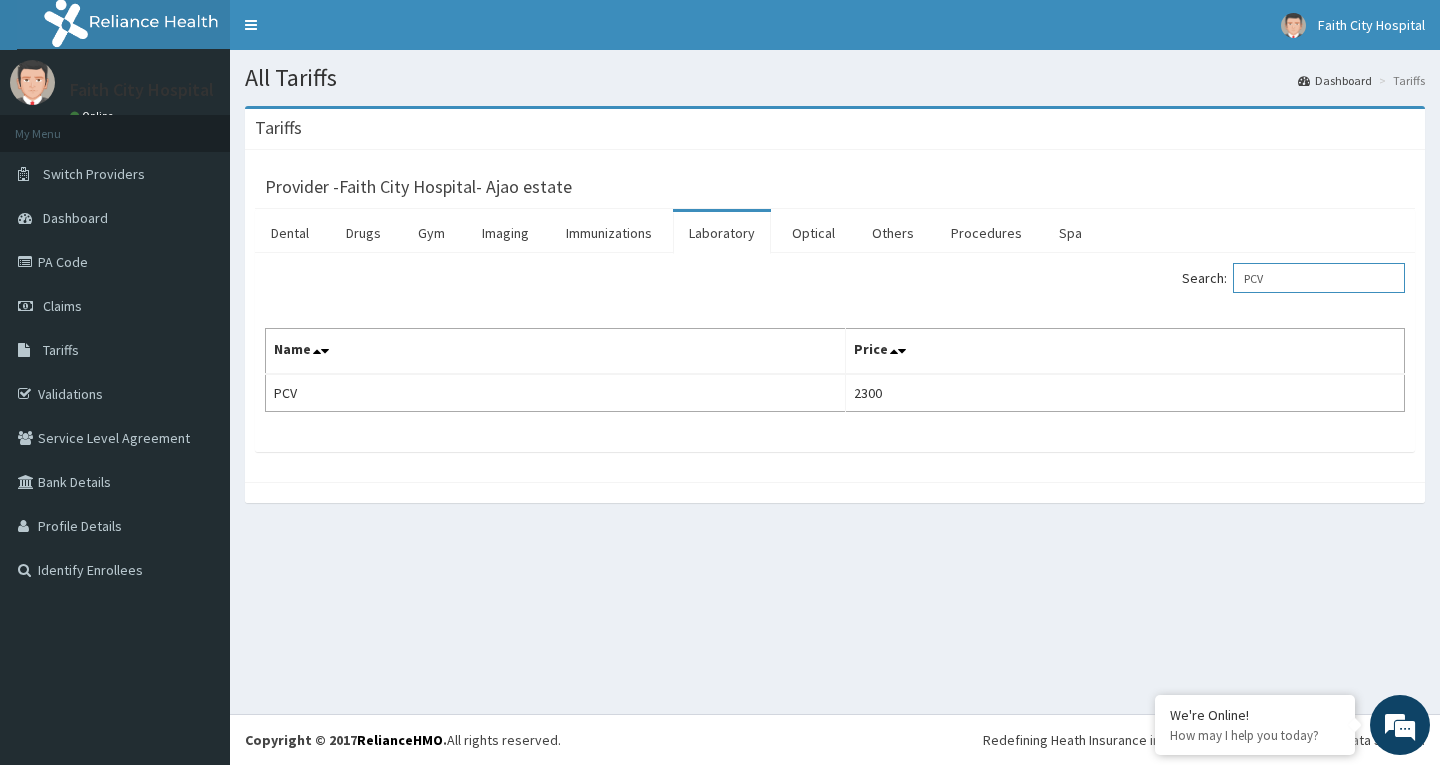 type on "PCV" 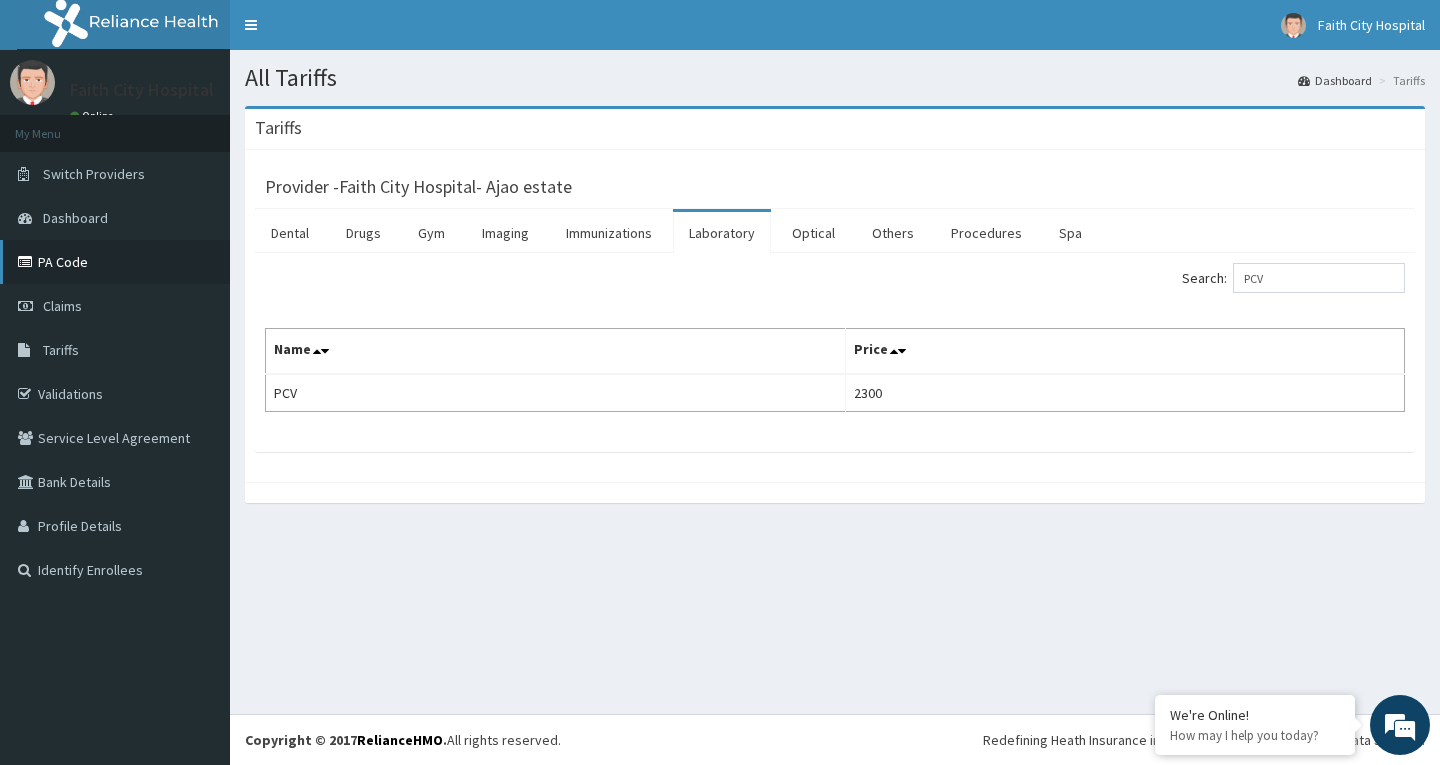 click on "PA Code" at bounding box center (115, 262) 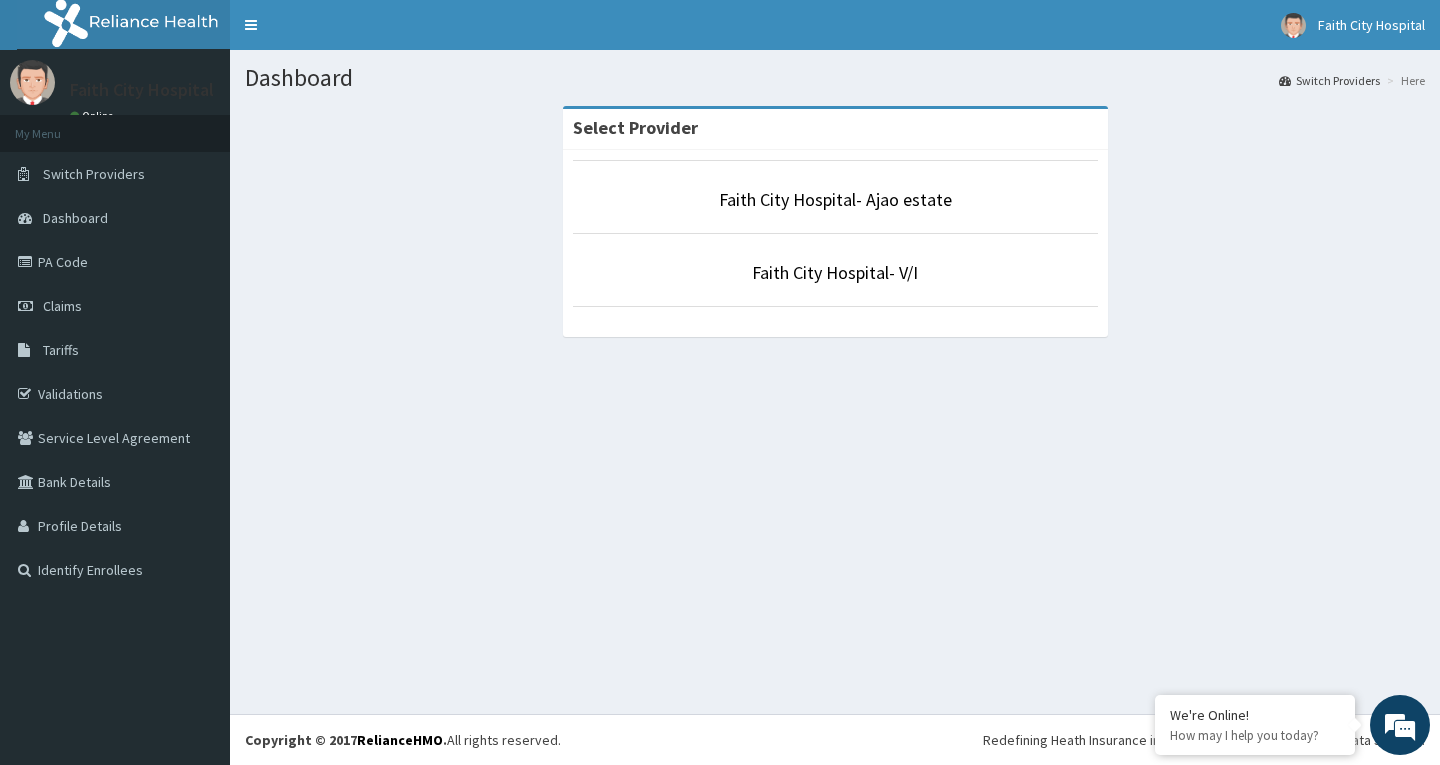 scroll, scrollTop: 0, scrollLeft: 0, axis: both 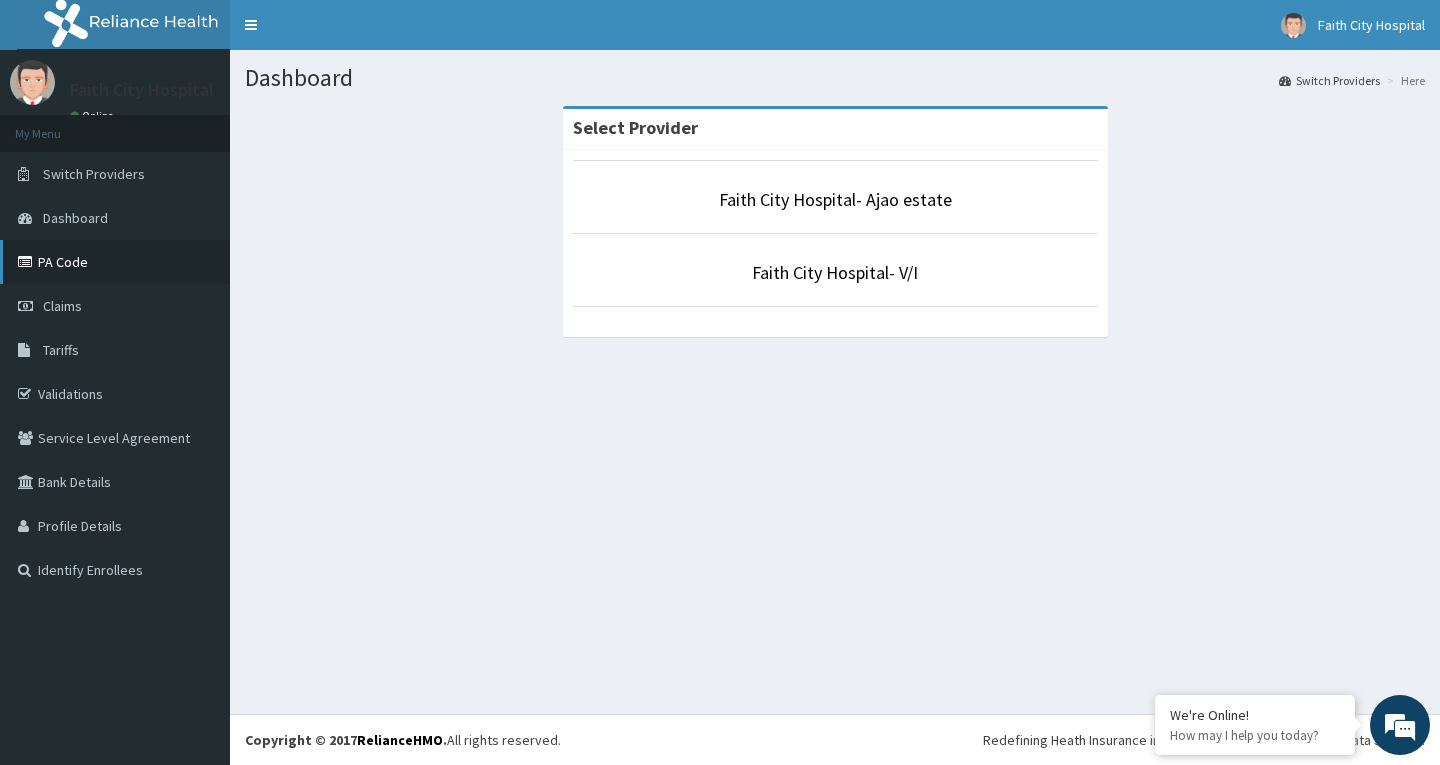 click on "PA Code" at bounding box center (115, 262) 